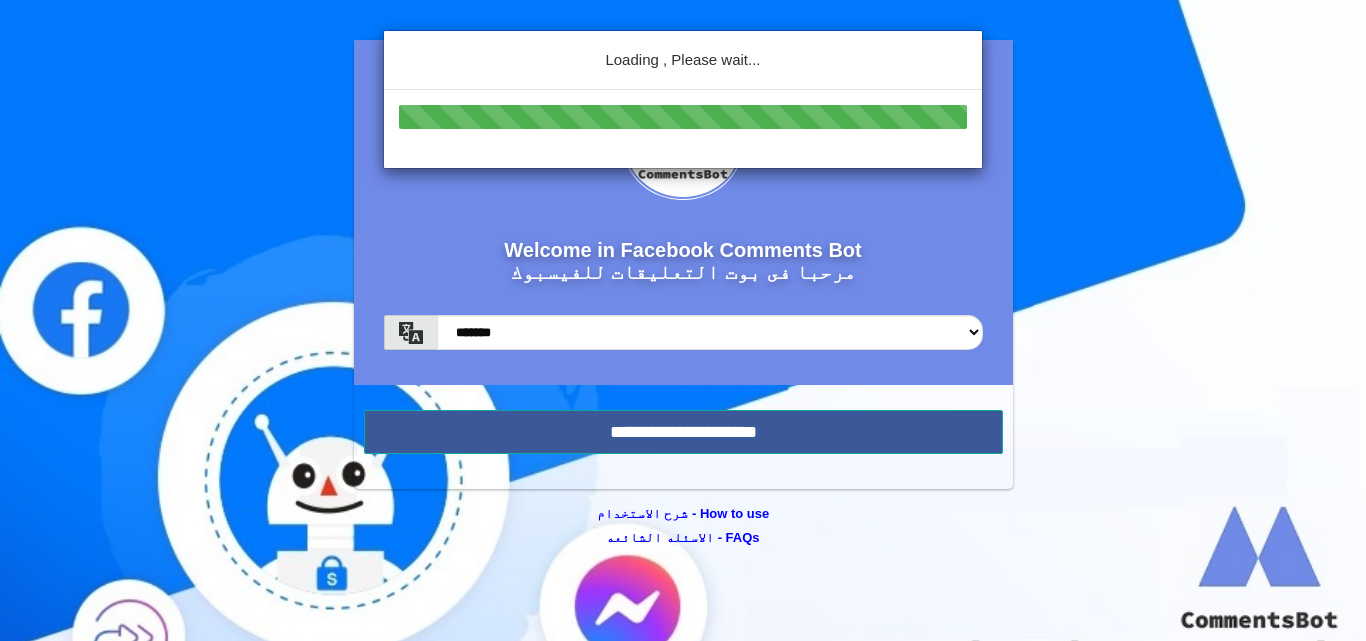 scroll, scrollTop: 0, scrollLeft: 0, axis: both 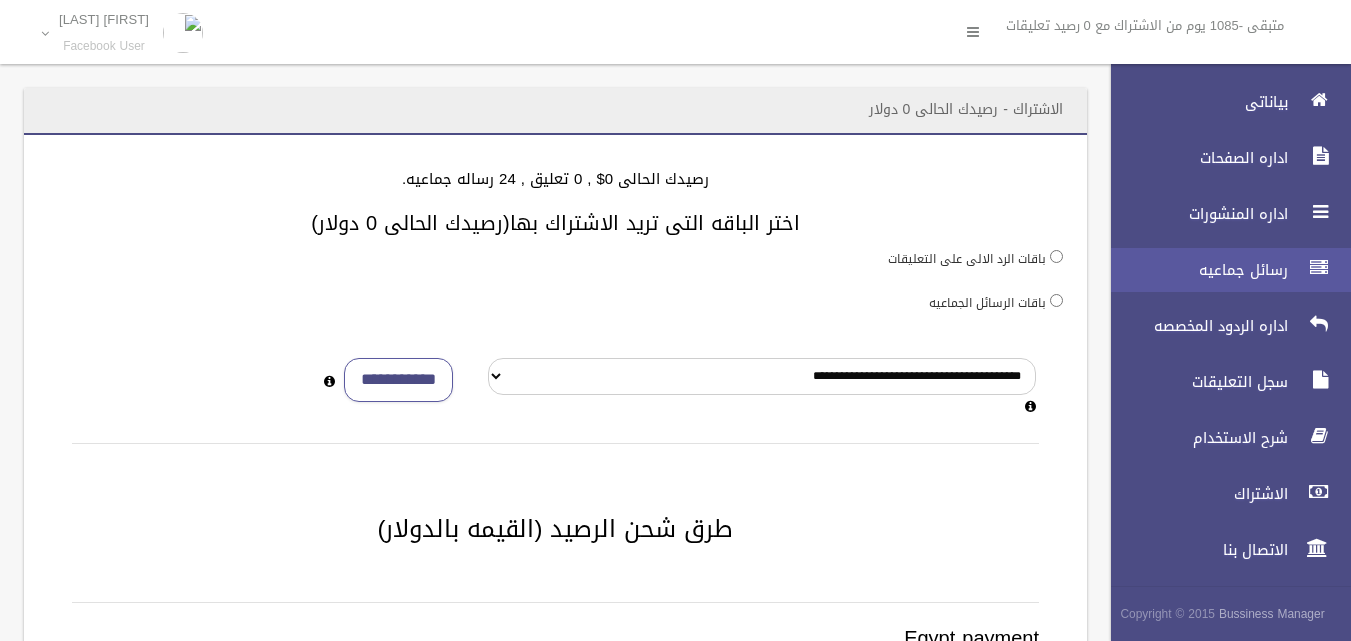 click on "رسائل جماعيه" at bounding box center (1194, 270) 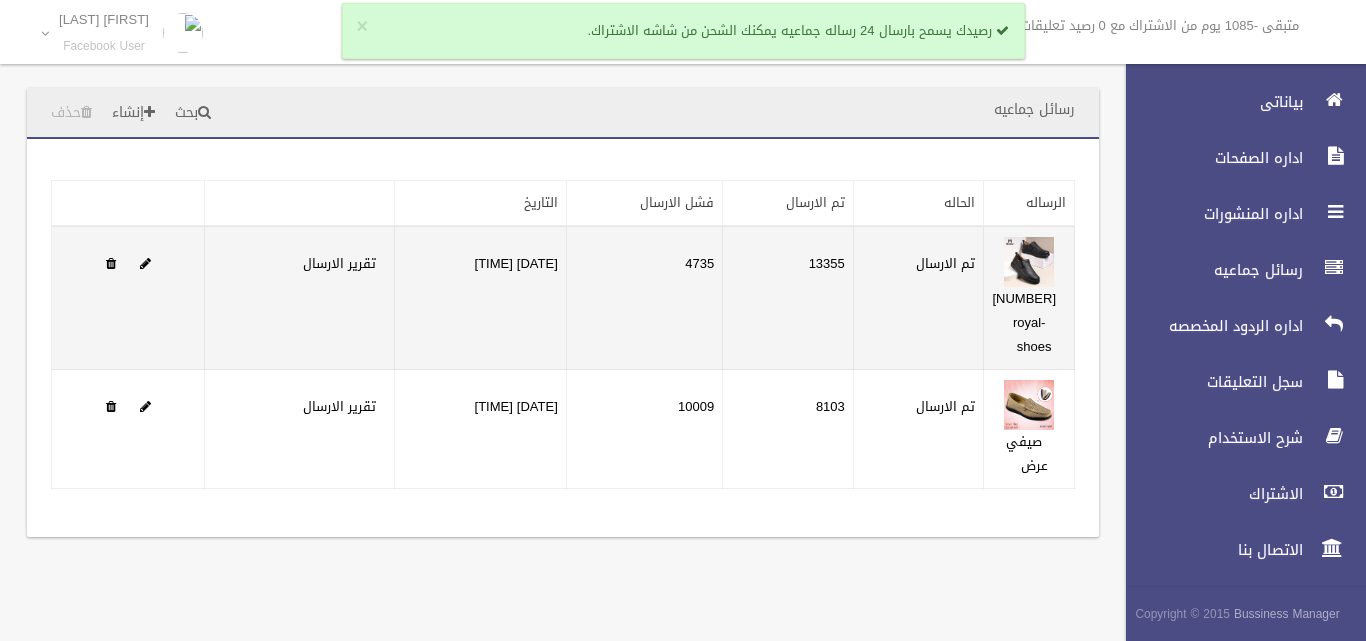scroll, scrollTop: 0, scrollLeft: 0, axis: both 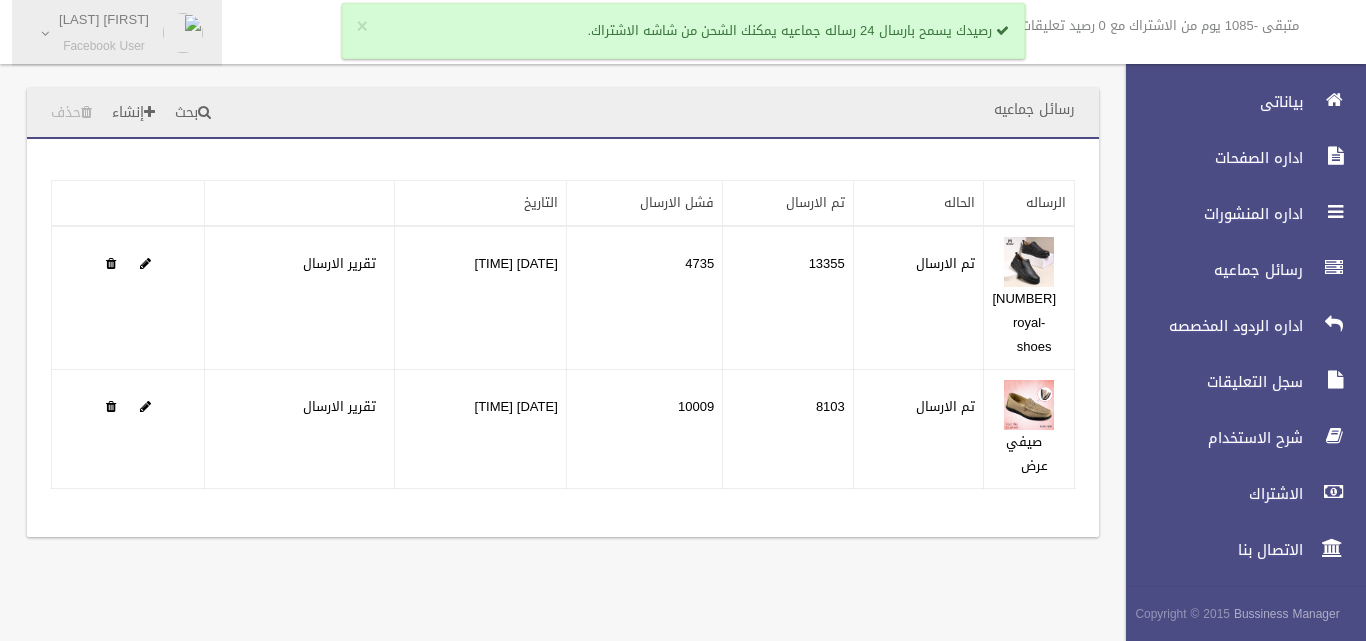 click on "[FIRST] [LAST]" at bounding box center (104, 19) 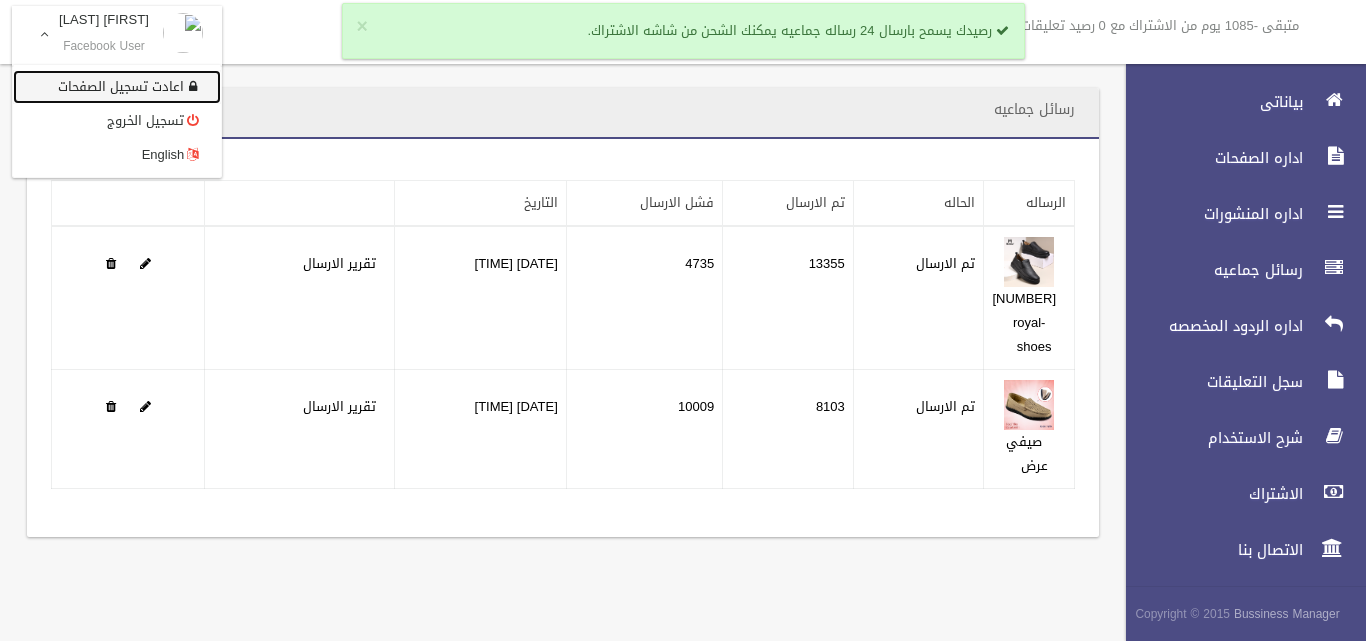 click on "اعادت تسجيل الصفحات" at bounding box center [117, 87] 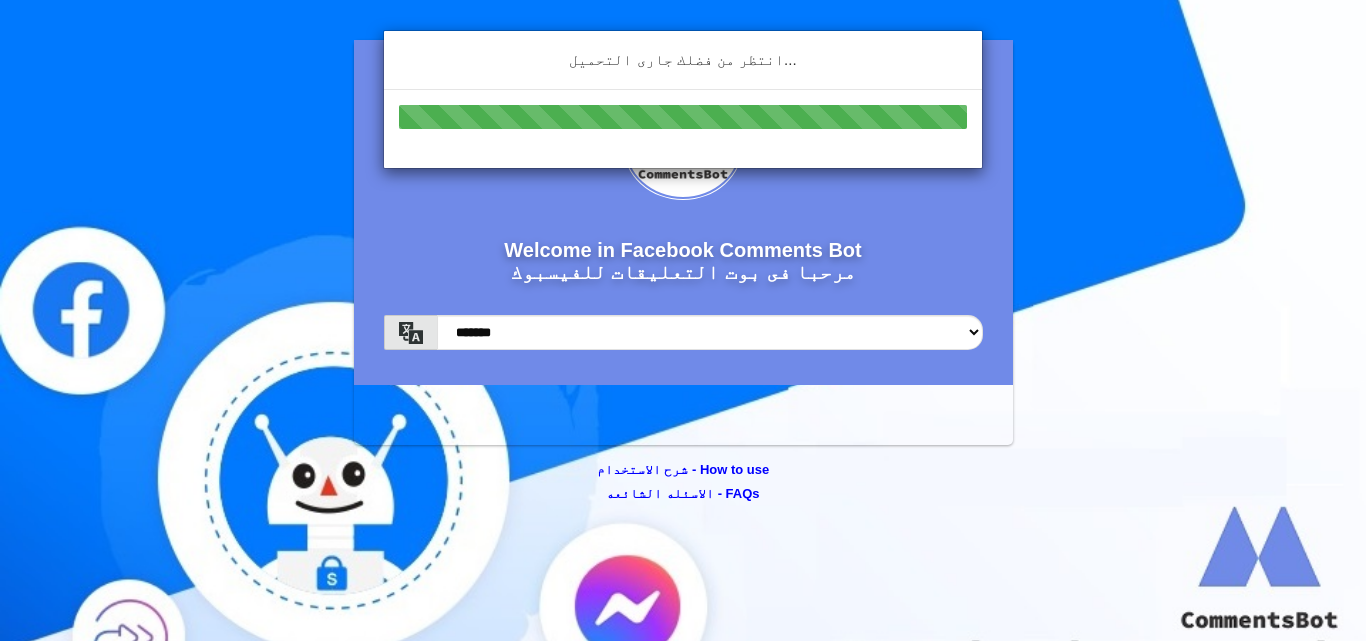 scroll, scrollTop: 0, scrollLeft: 0, axis: both 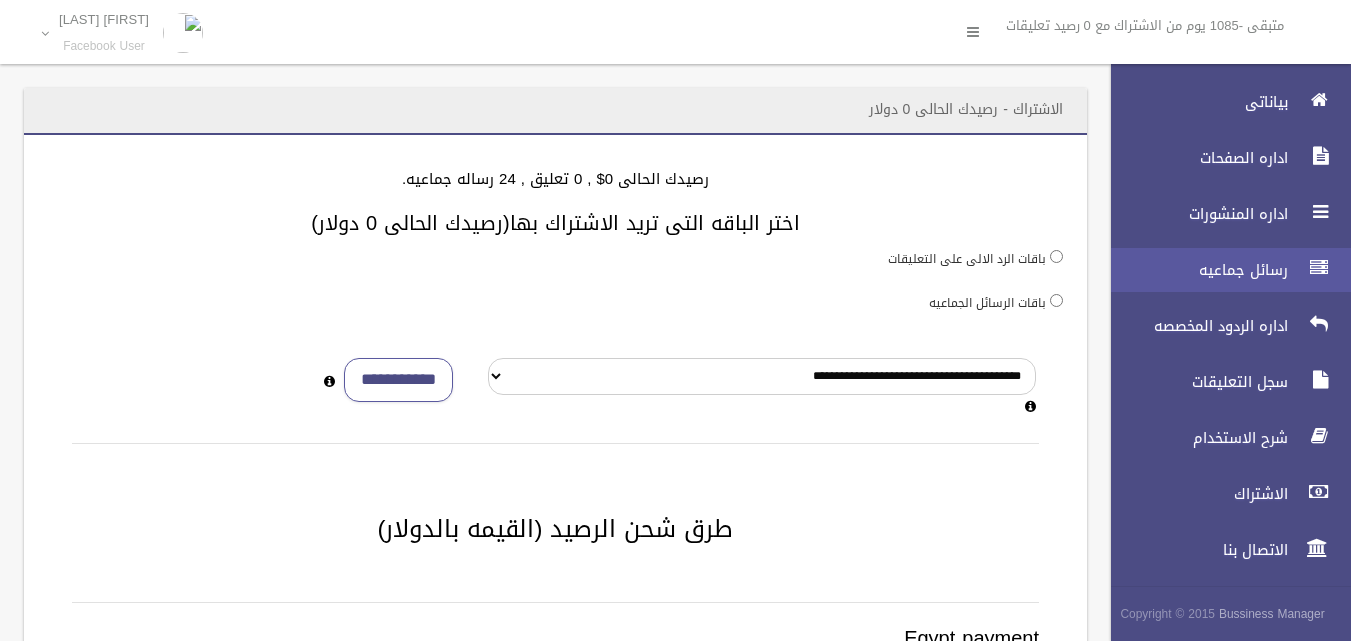 click on "رسائل جماعيه" at bounding box center (1194, 270) 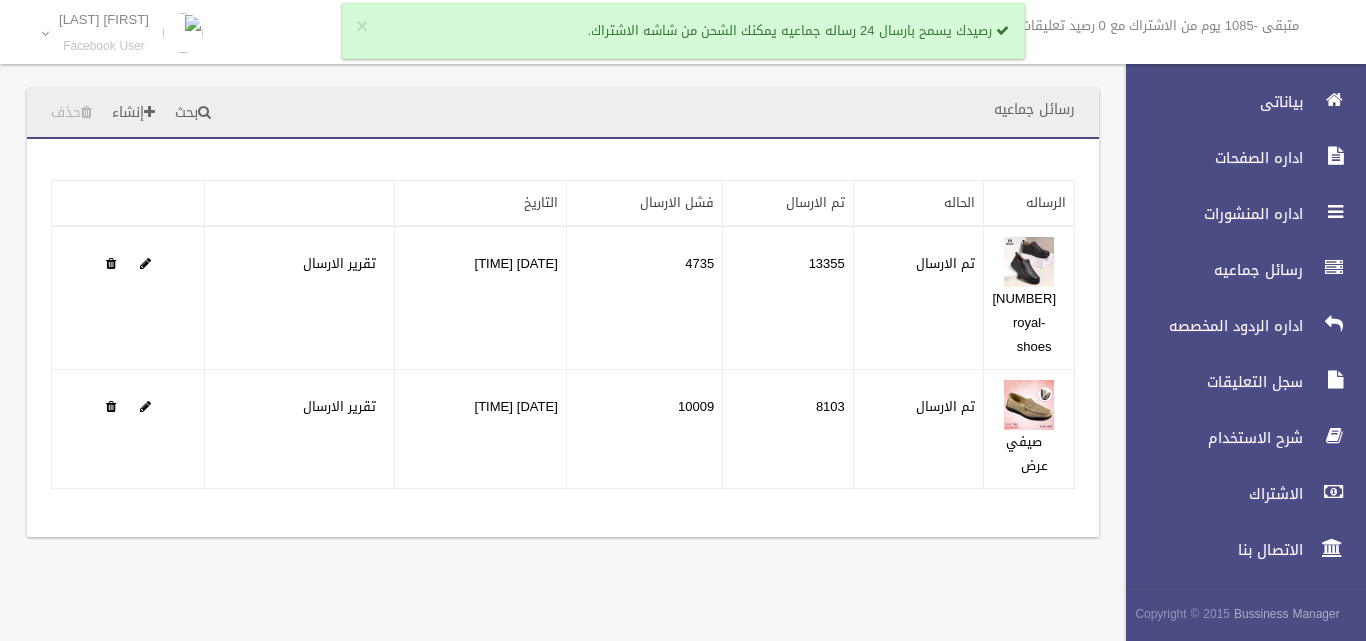 scroll, scrollTop: 0, scrollLeft: 0, axis: both 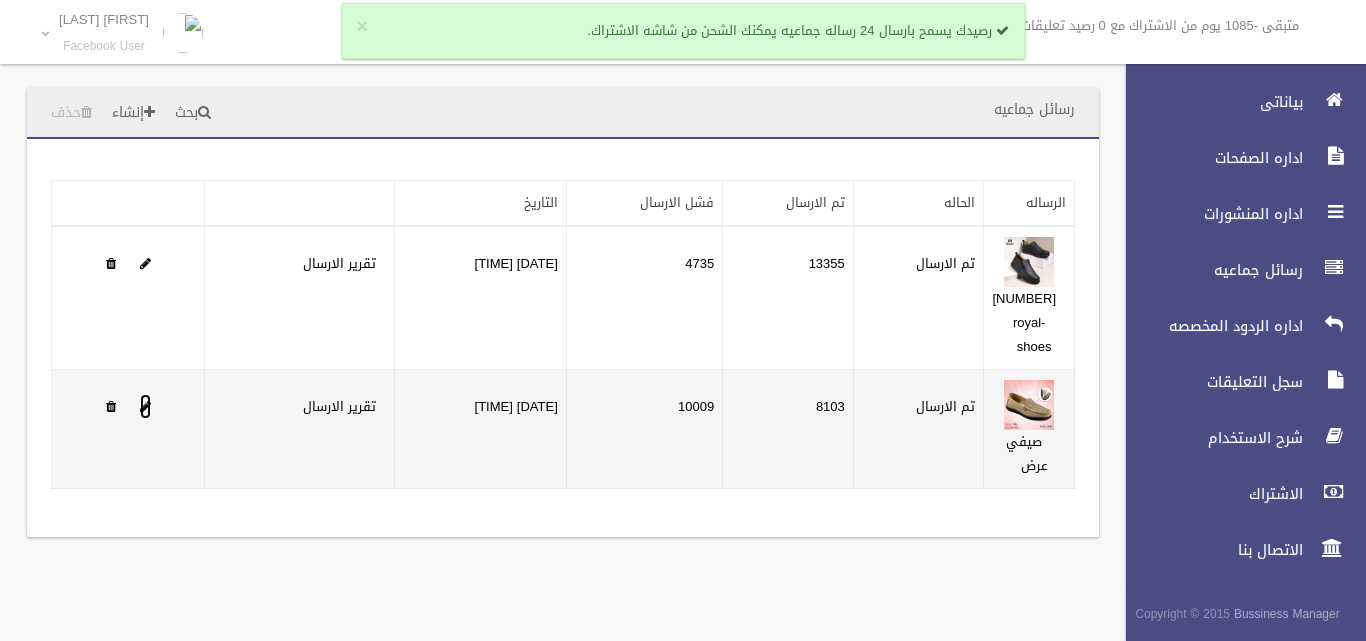 click at bounding box center [145, 406] 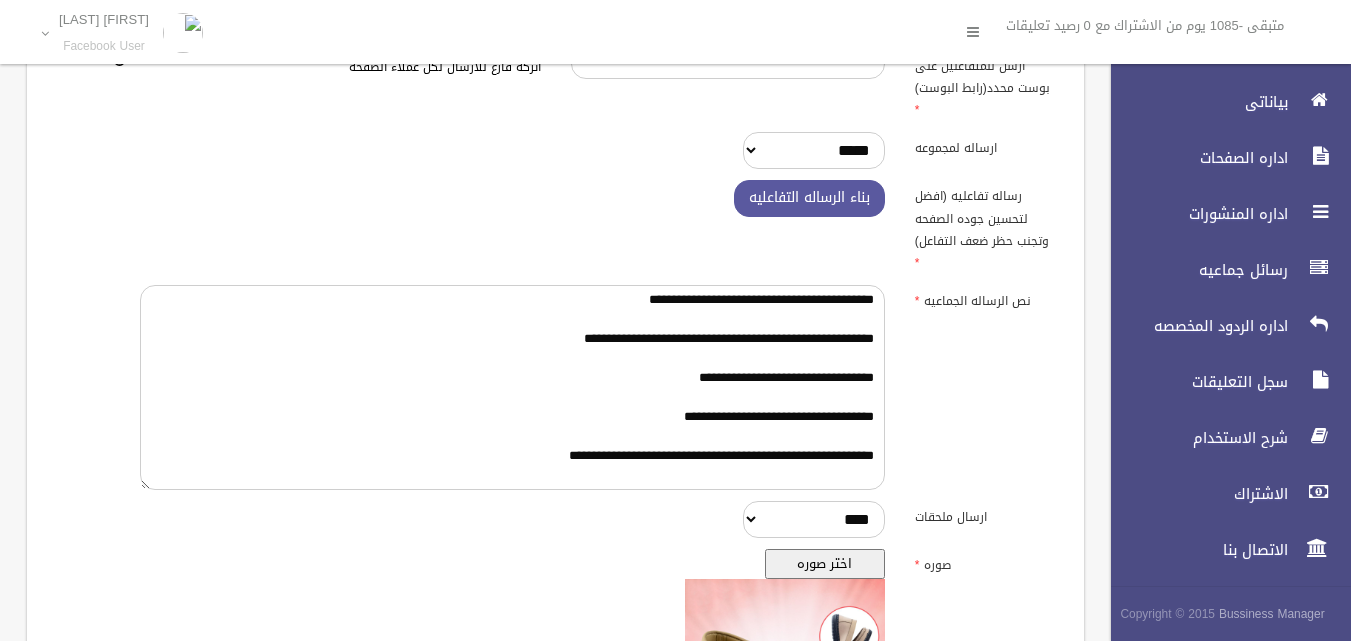 scroll, scrollTop: 200, scrollLeft: 0, axis: vertical 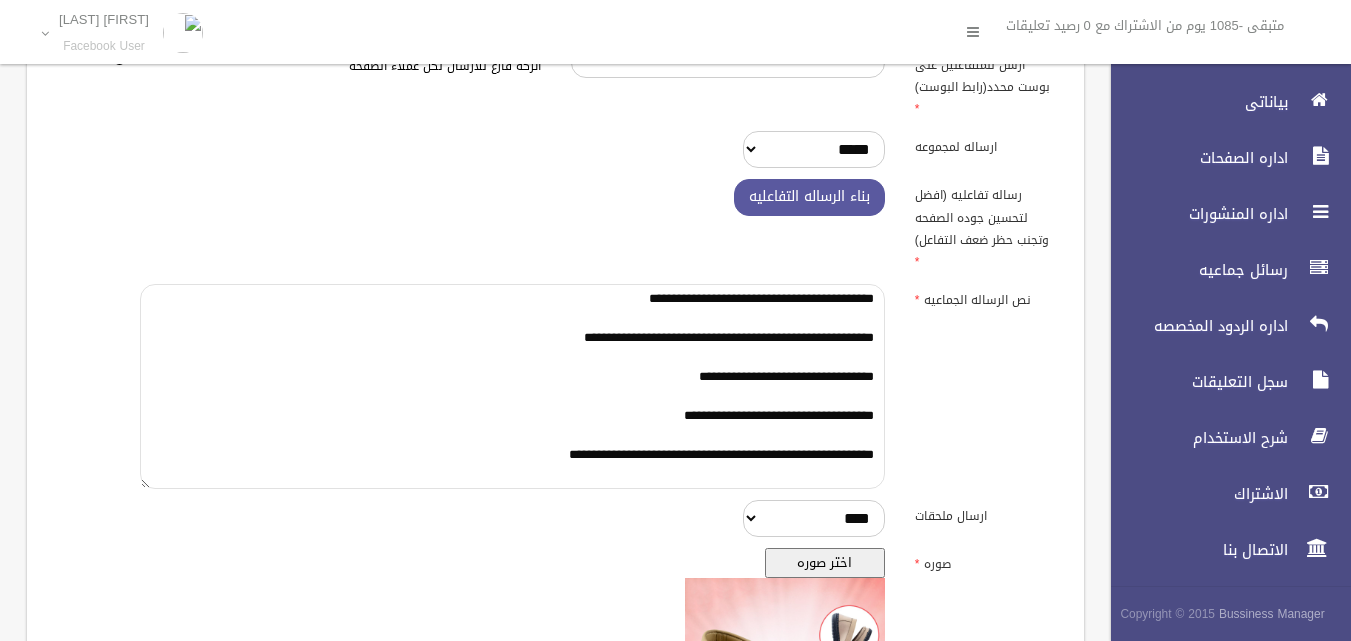 drag, startPoint x: 876, startPoint y: 273, endPoint x: 499, endPoint y: 435, distance: 410.3328 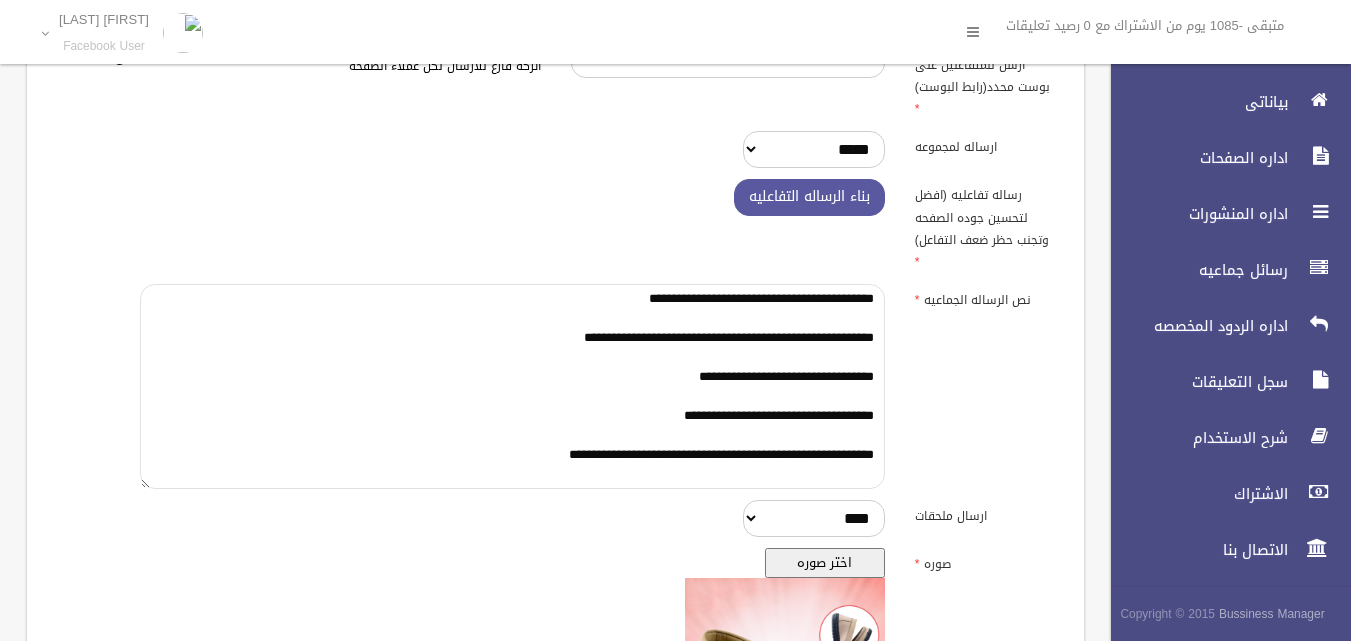 click on "**********" at bounding box center (512, 386) 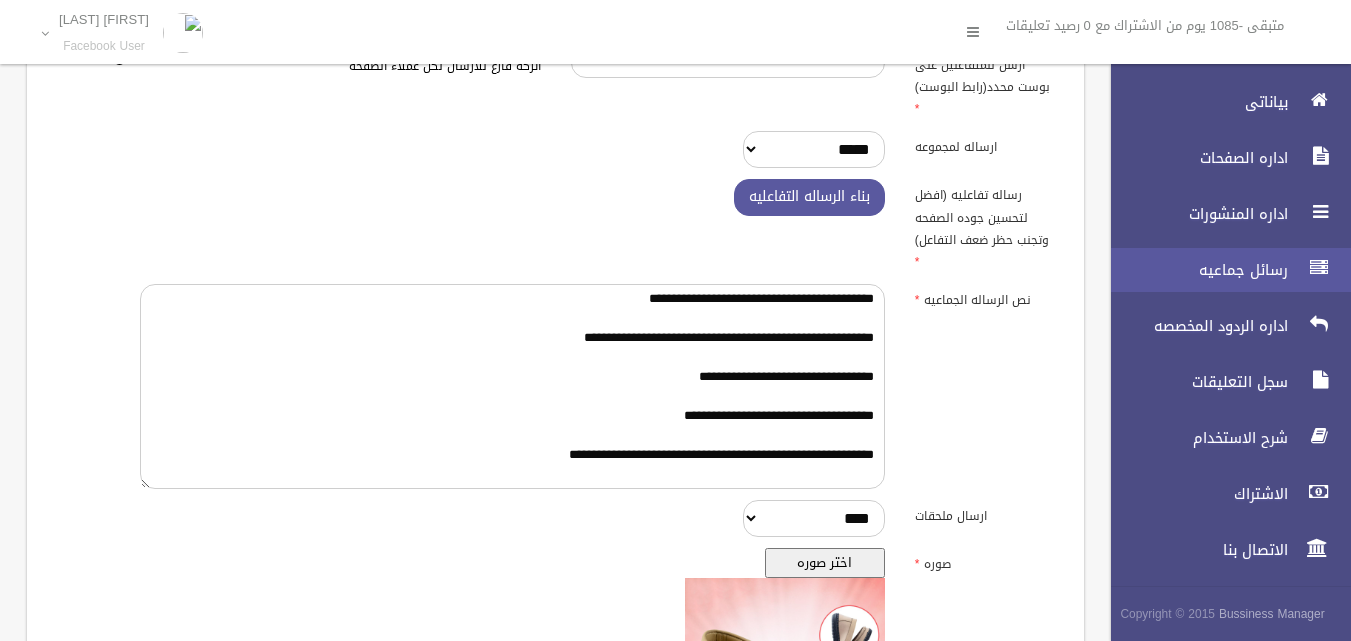 click on "رسائل جماعيه" at bounding box center (1194, 270) 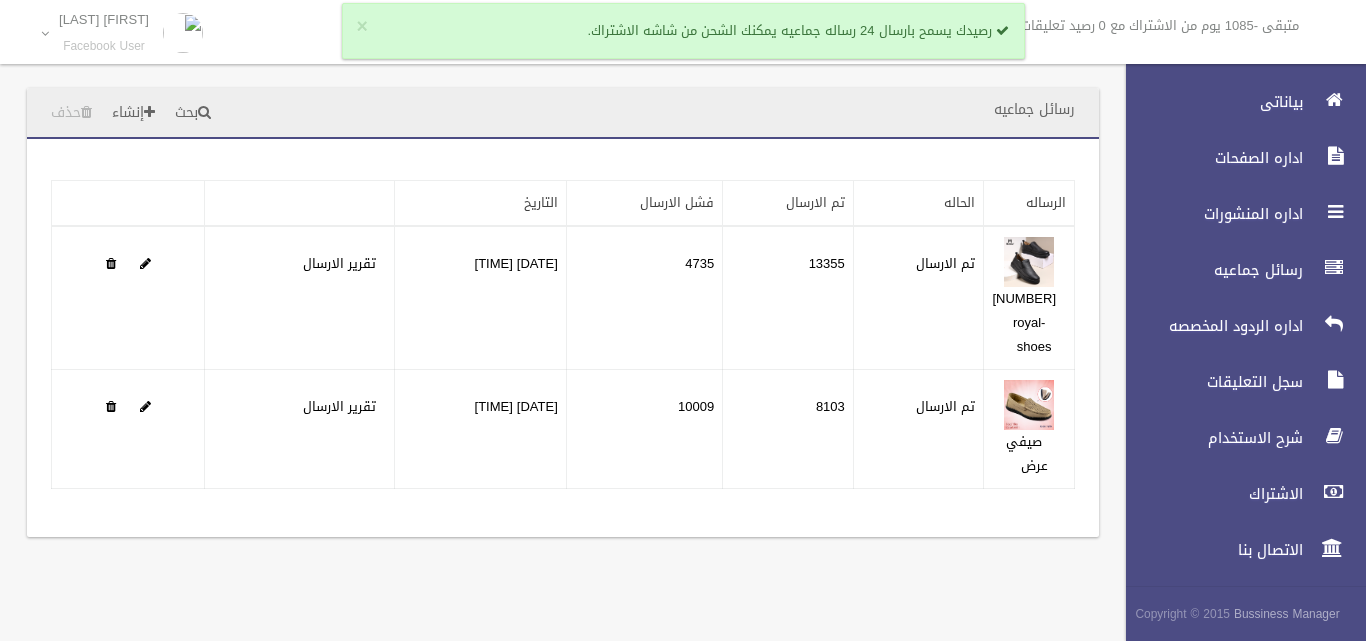 scroll, scrollTop: 0, scrollLeft: 0, axis: both 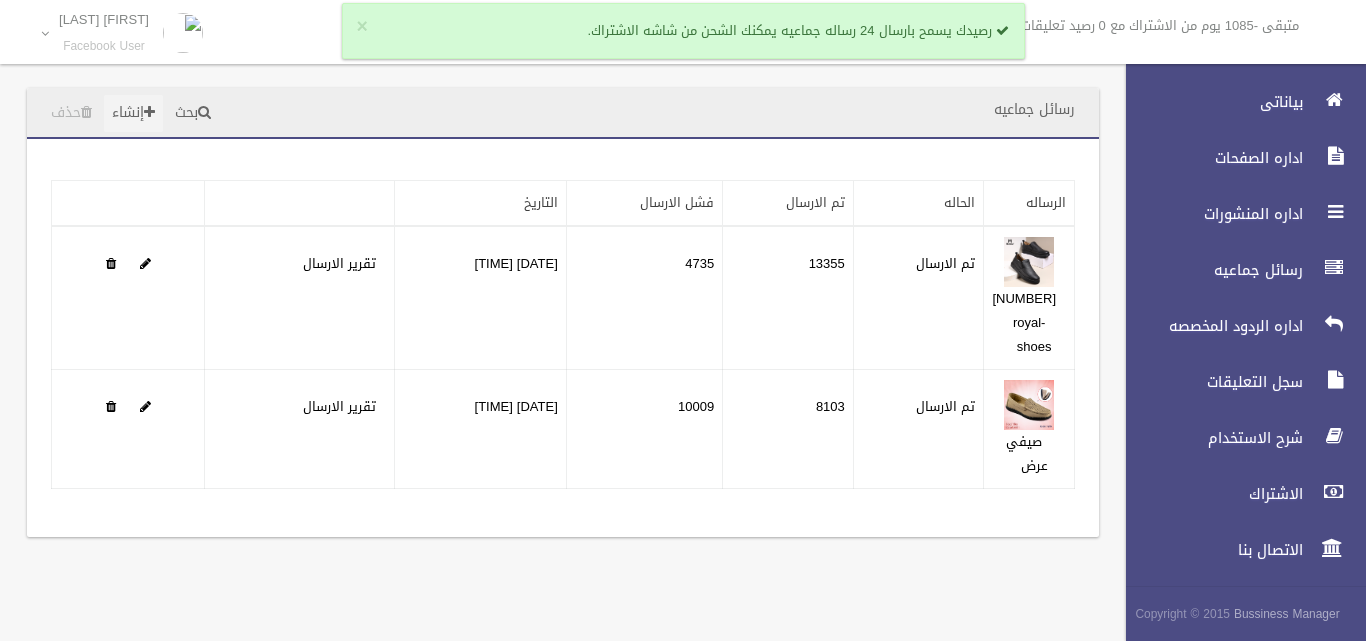 click on "إنشاء" at bounding box center [133, 113] 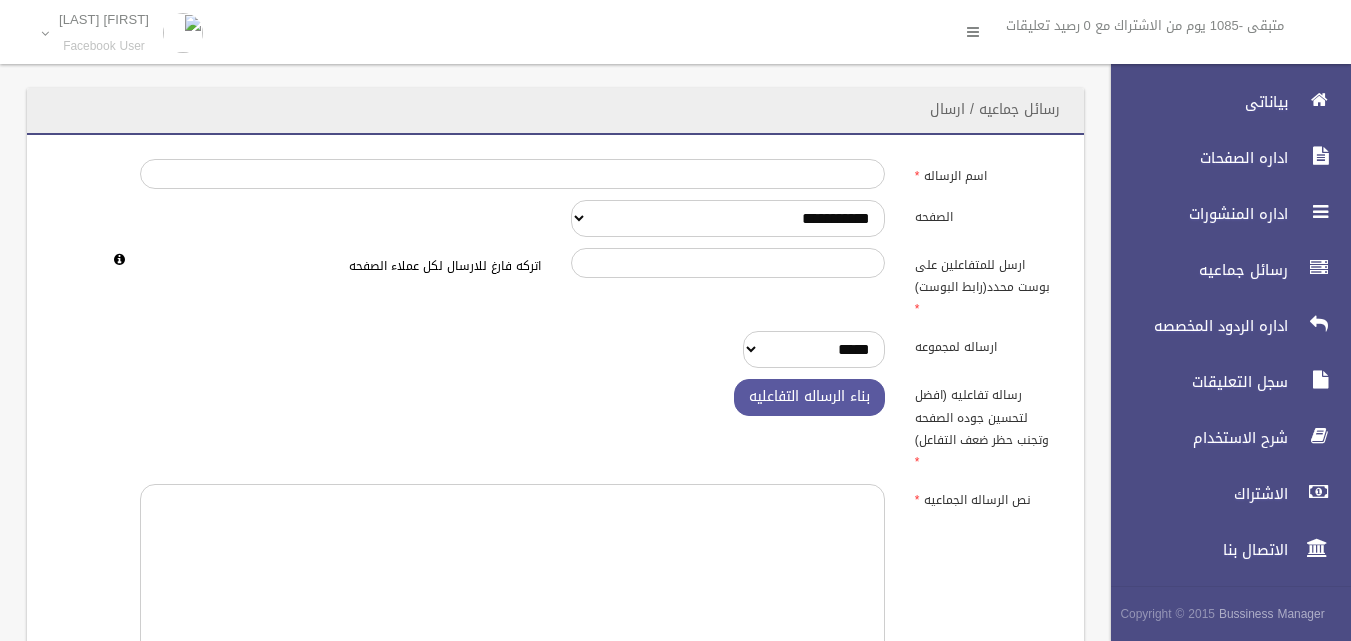 scroll, scrollTop: 0, scrollLeft: 0, axis: both 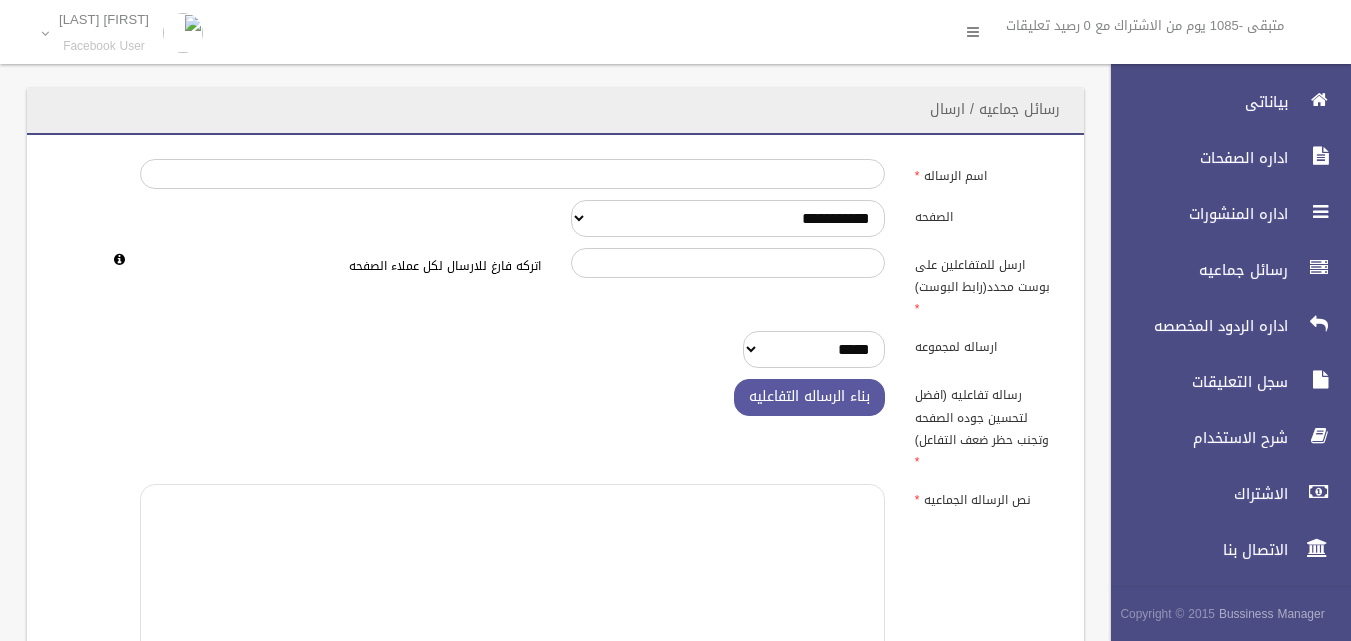 click at bounding box center (512, 586) 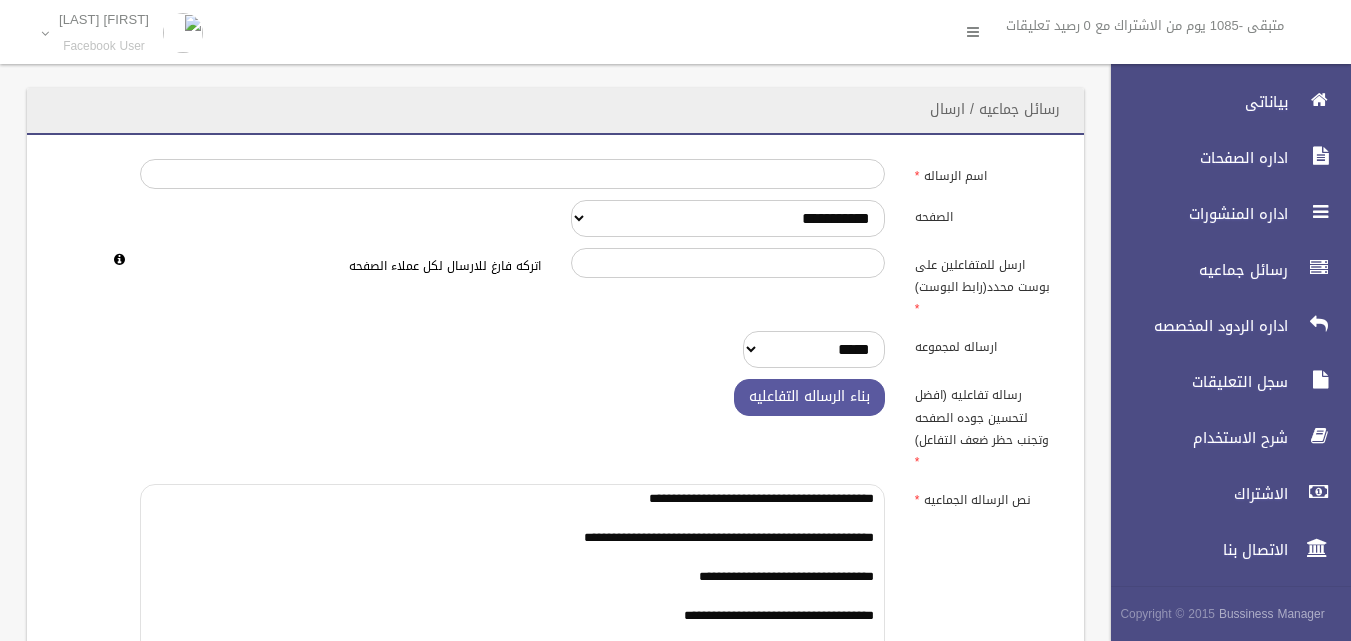 scroll, scrollTop: 4, scrollLeft: 0, axis: vertical 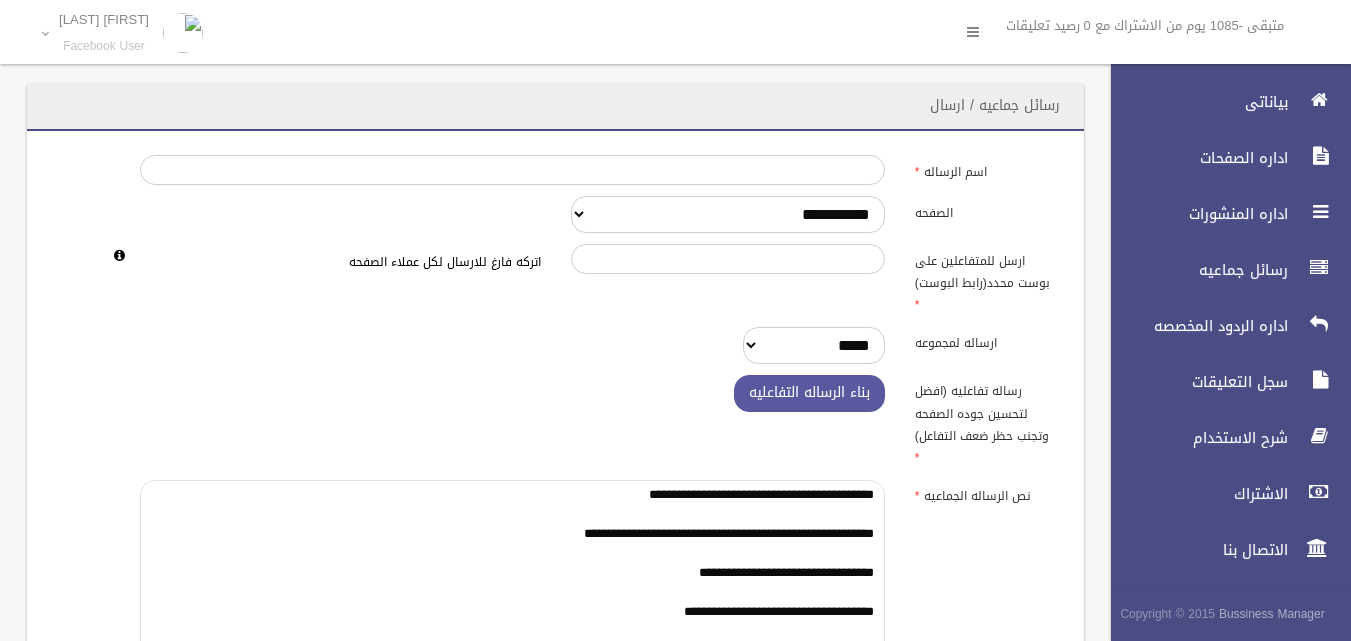 type on "**********" 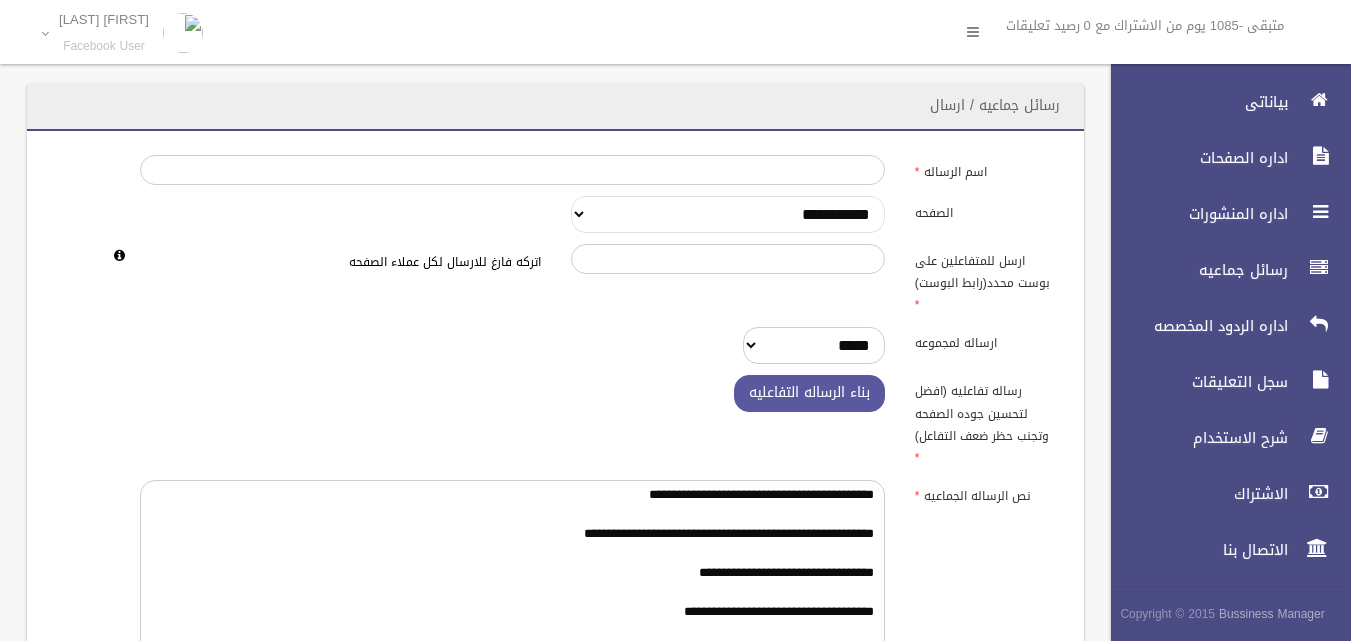 click on "**********" at bounding box center [728, 214] 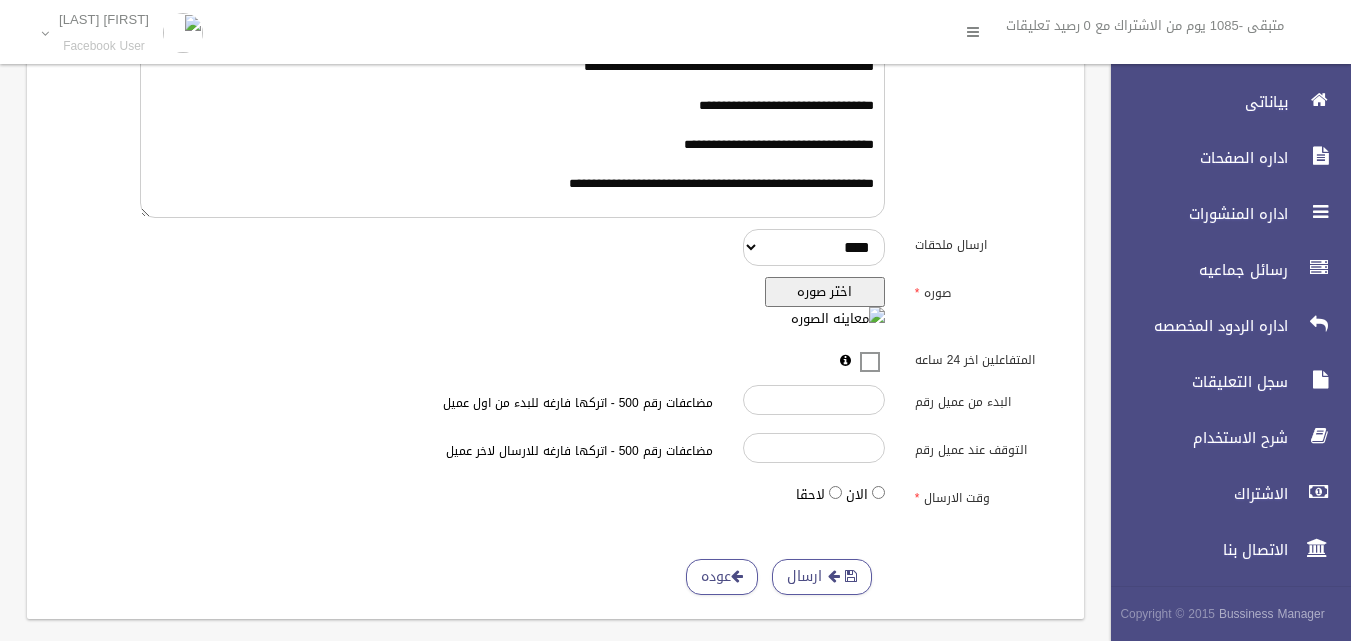scroll, scrollTop: 475, scrollLeft: 0, axis: vertical 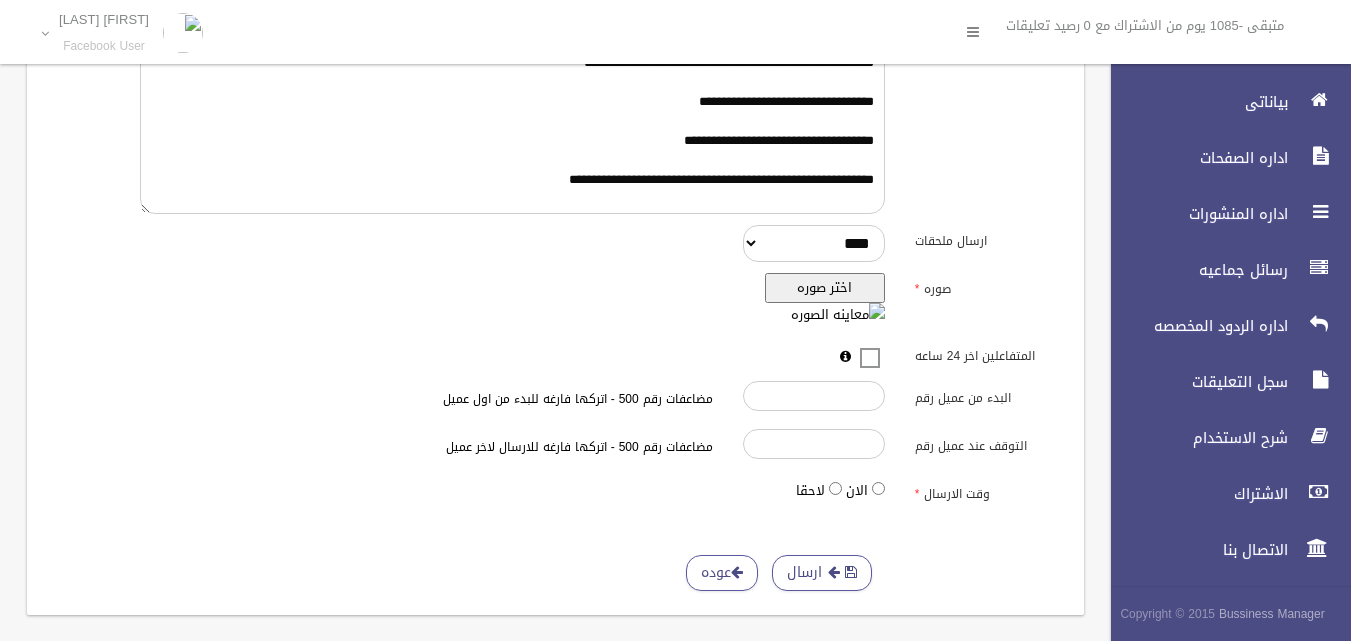 click on "اختر صوره" at bounding box center (825, 288) 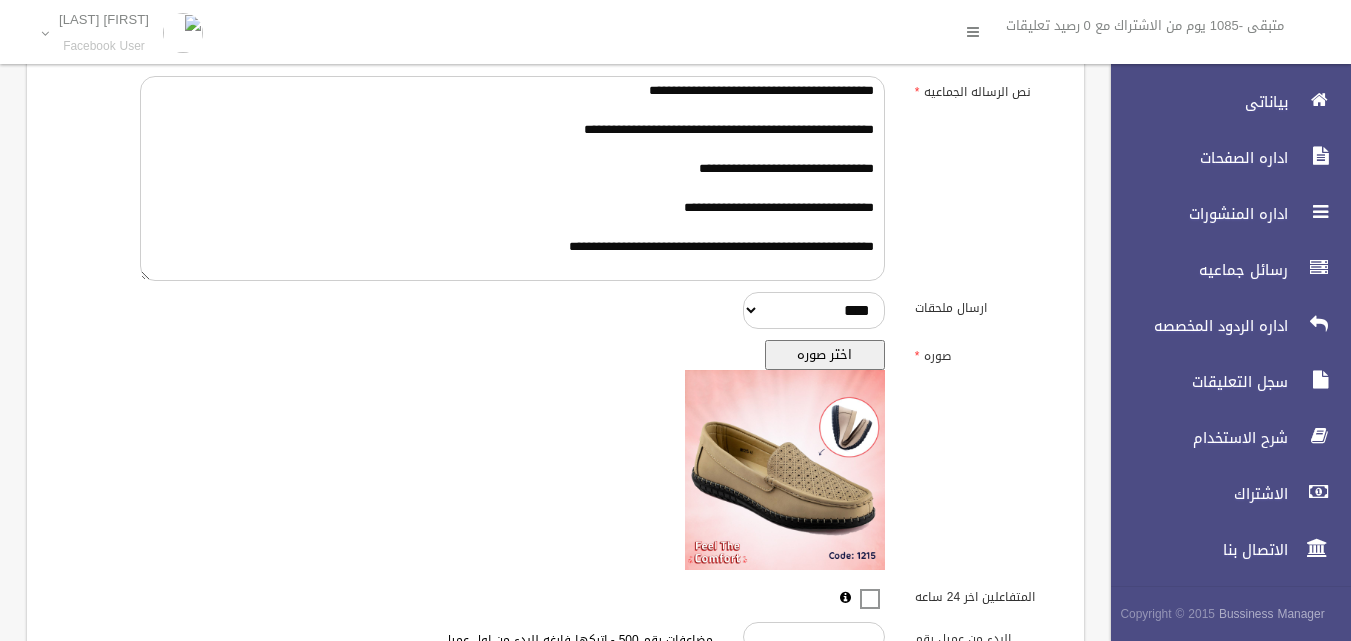 scroll, scrollTop: 650, scrollLeft: 0, axis: vertical 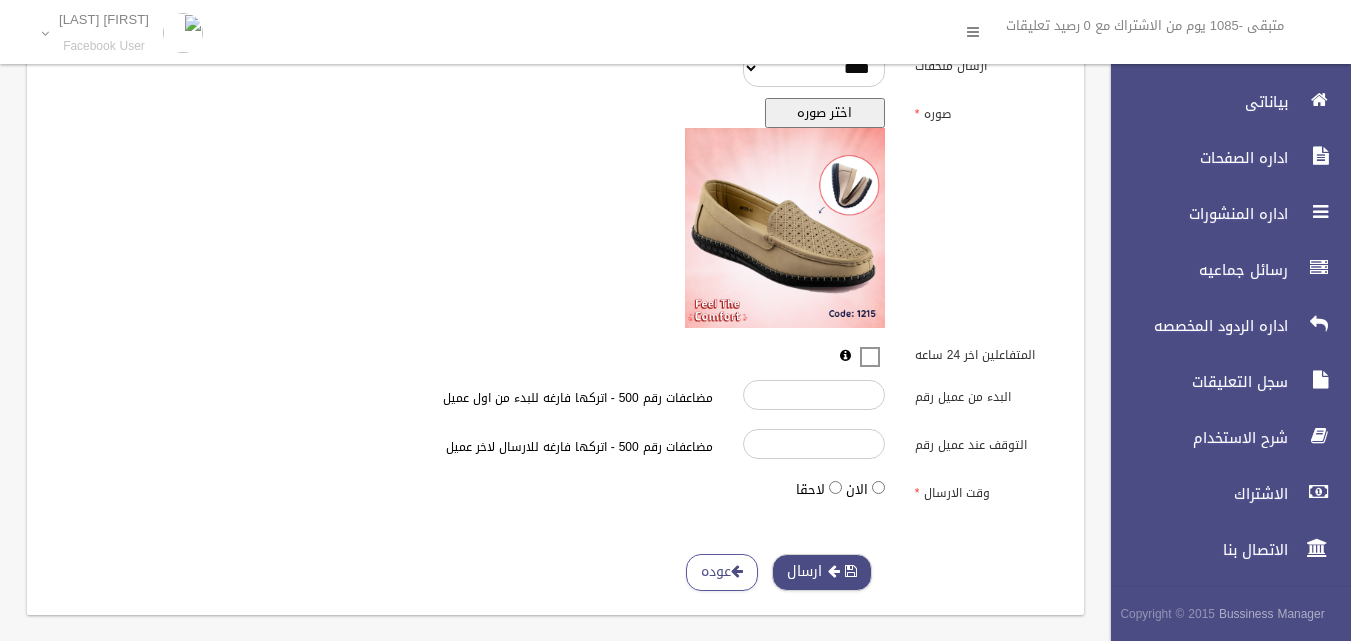 click on "ارسال" at bounding box center [822, 572] 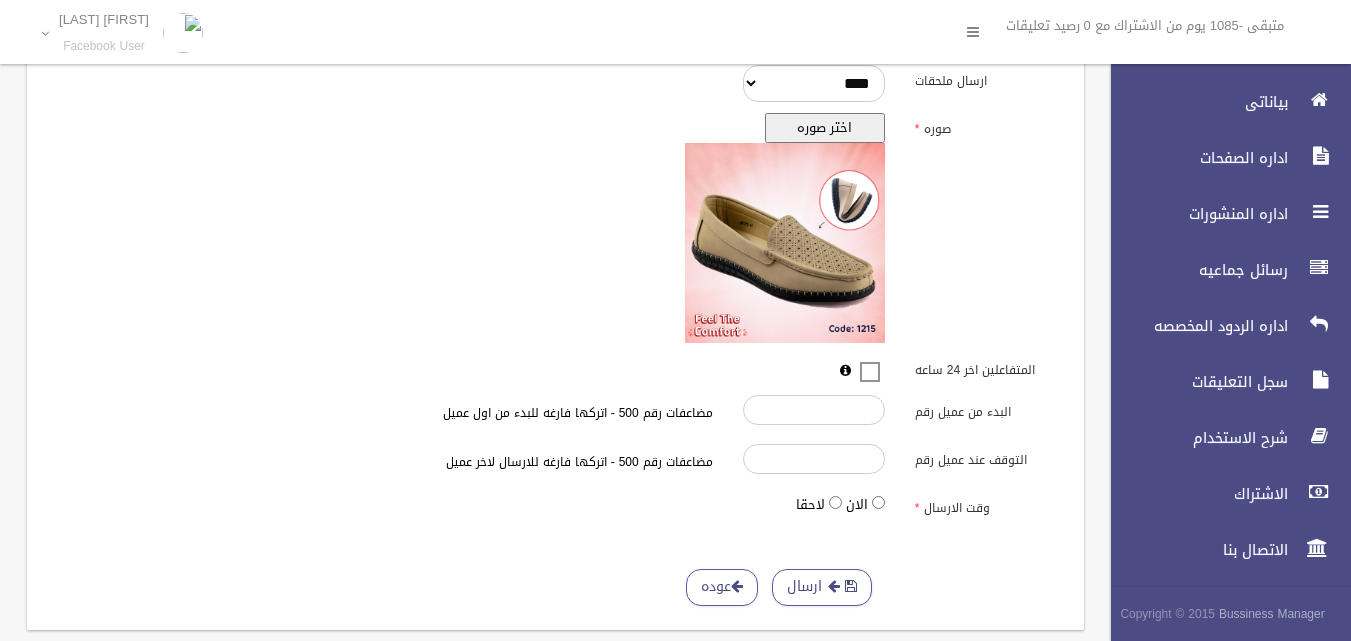 scroll, scrollTop: 650, scrollLeft: 0, axis: vertical 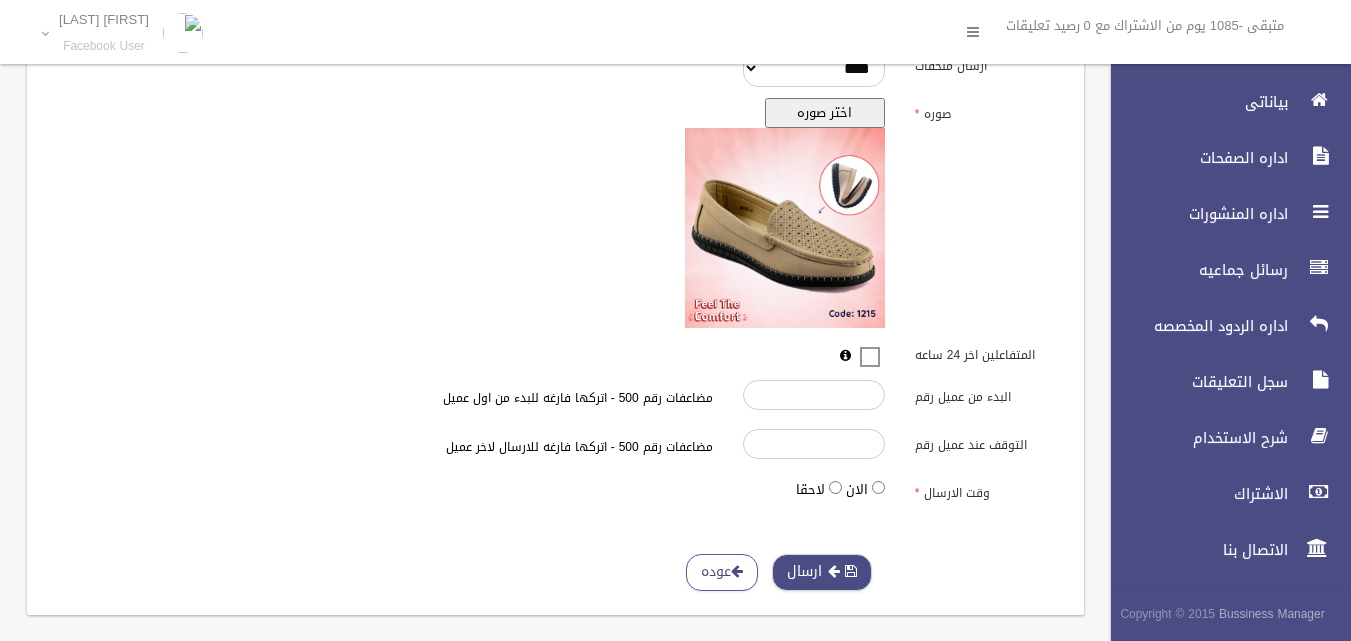 type on "********" 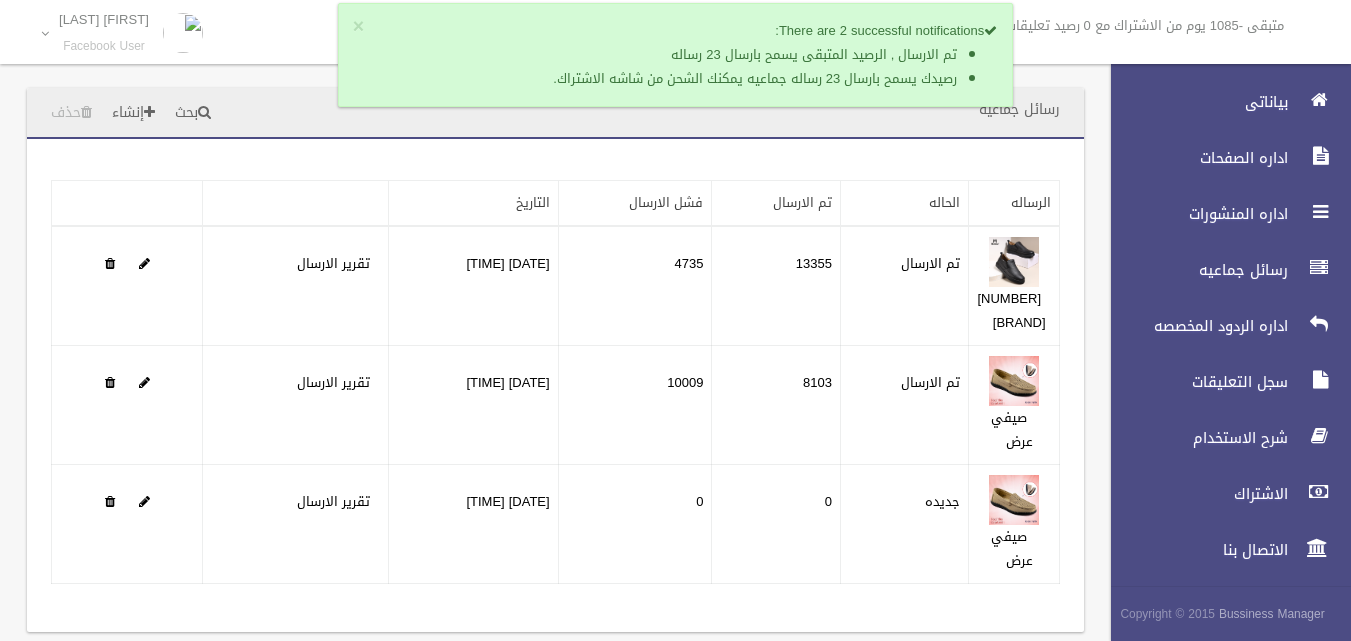 scroll, scrollTop: 0, scrollLeft: 0, axis: both 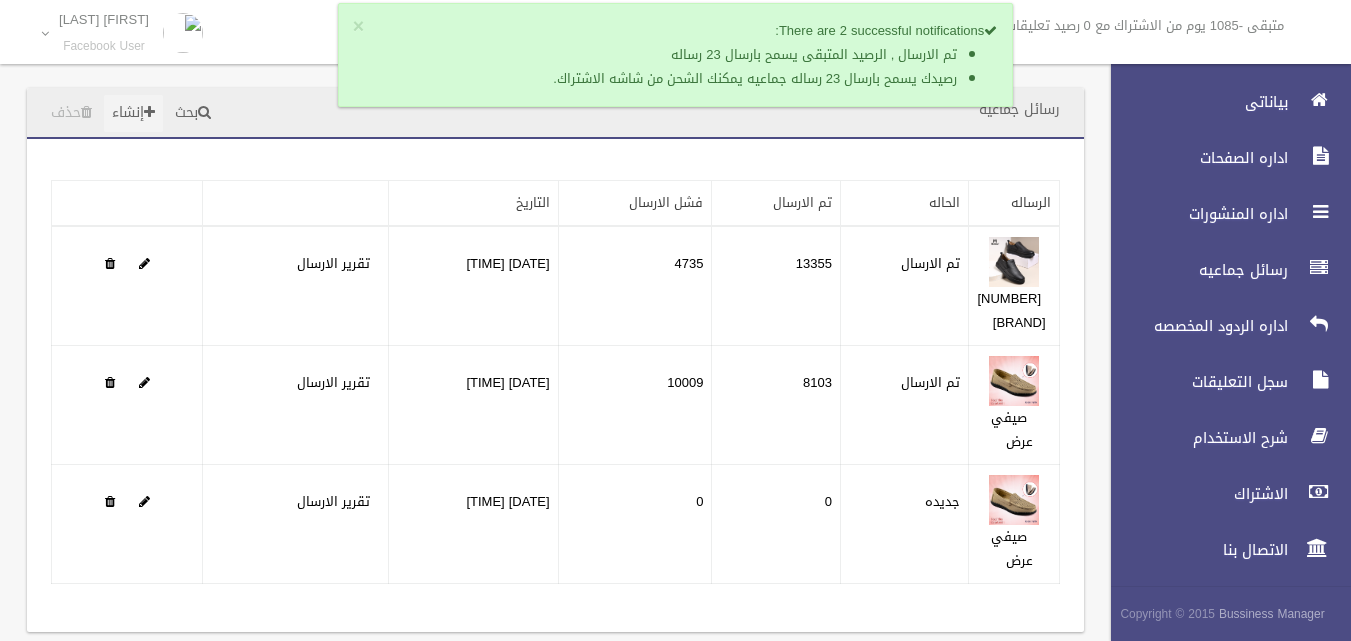 click on "إنشاء" at bounding box center [133, 113] 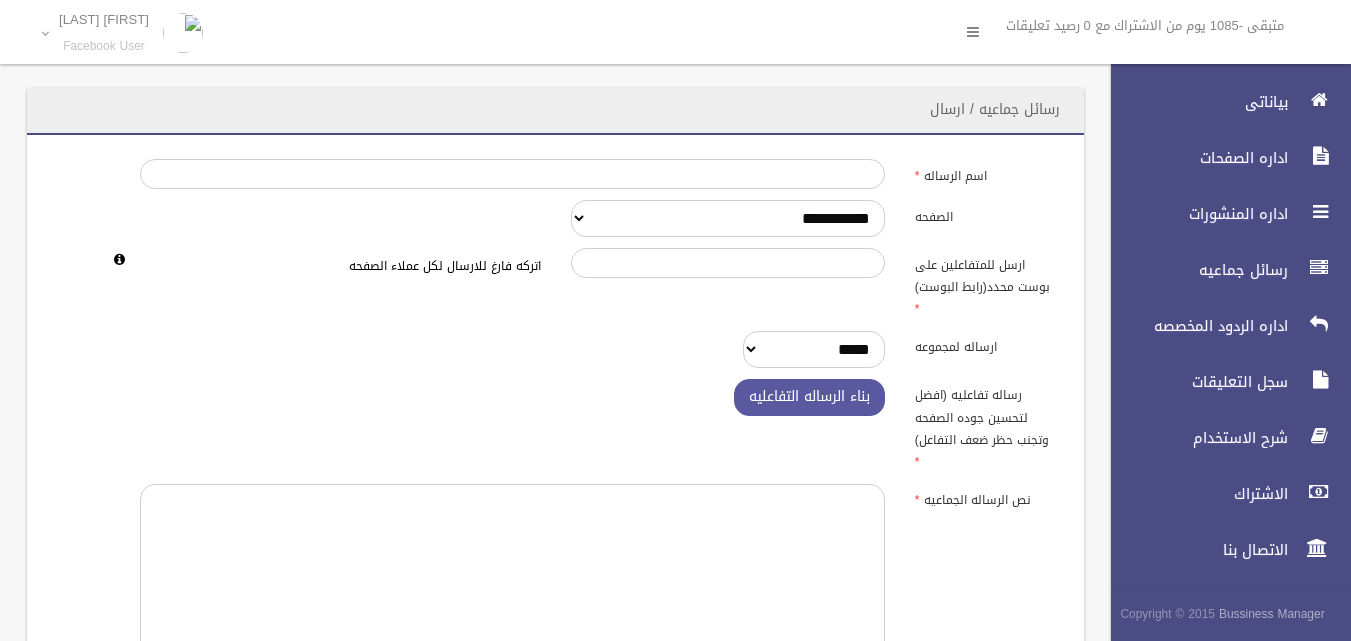 scroll, scrollTop: 0, scrollLeft: 0, axis: both 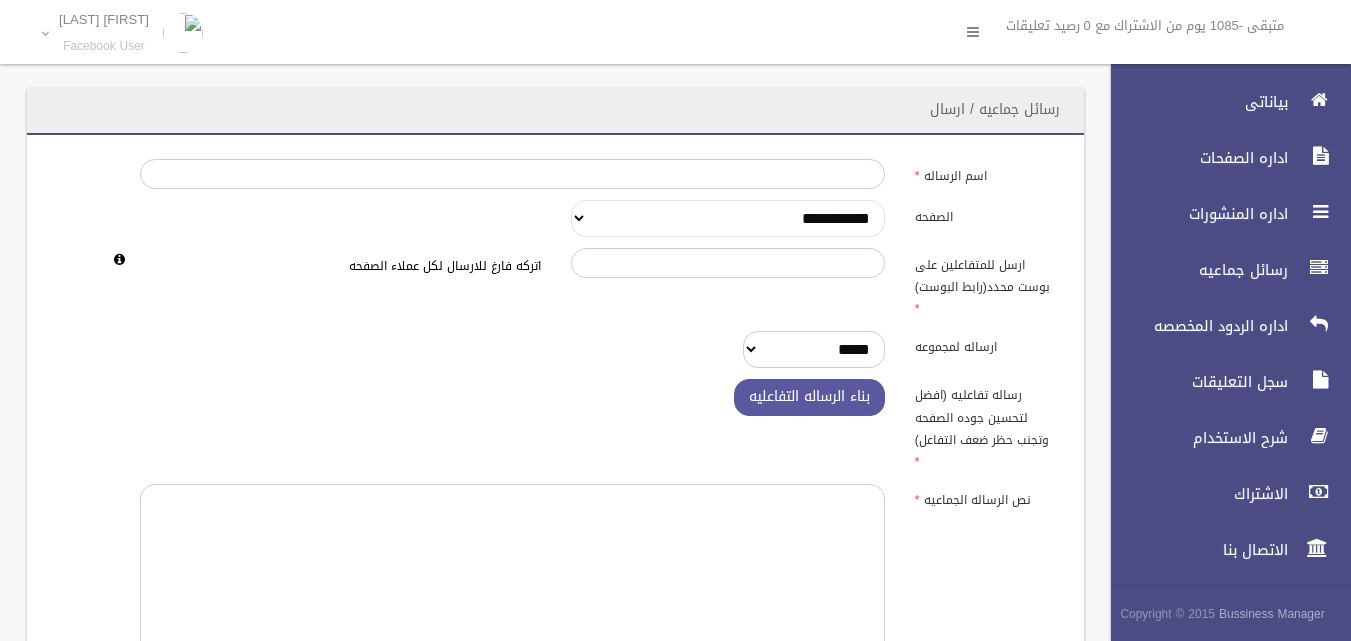 click on "**********" at bounding box center [728, 218] 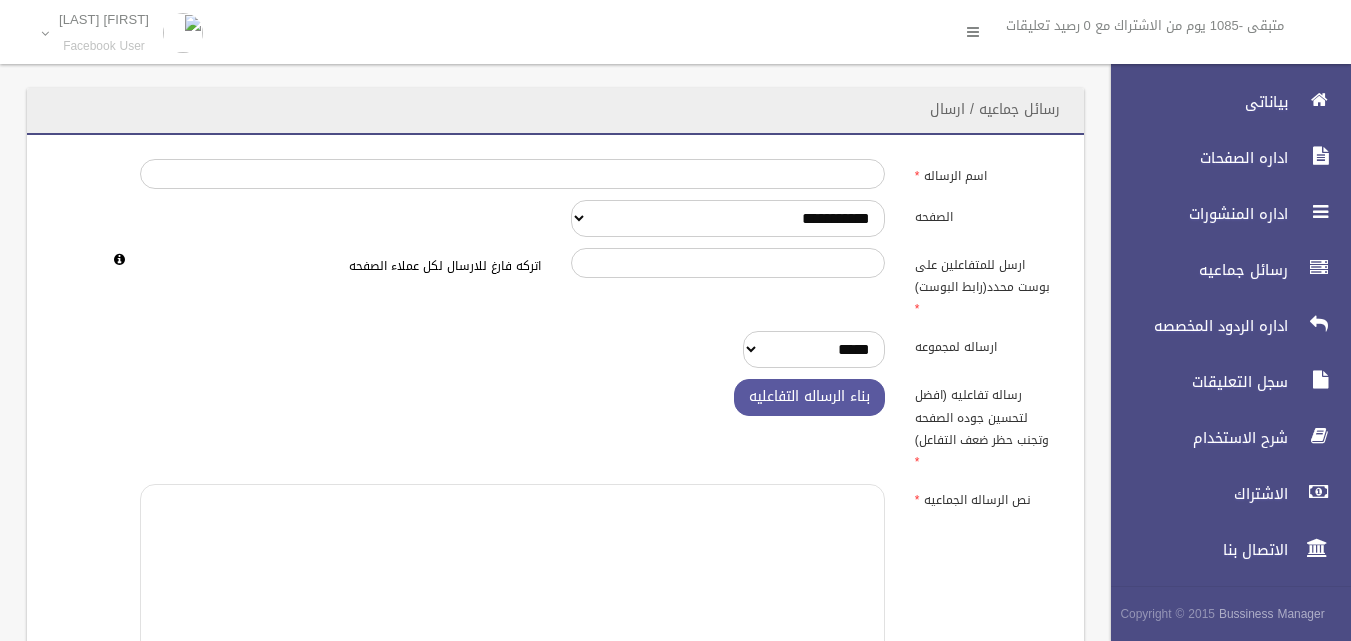 click at bounding box center (512, 586) 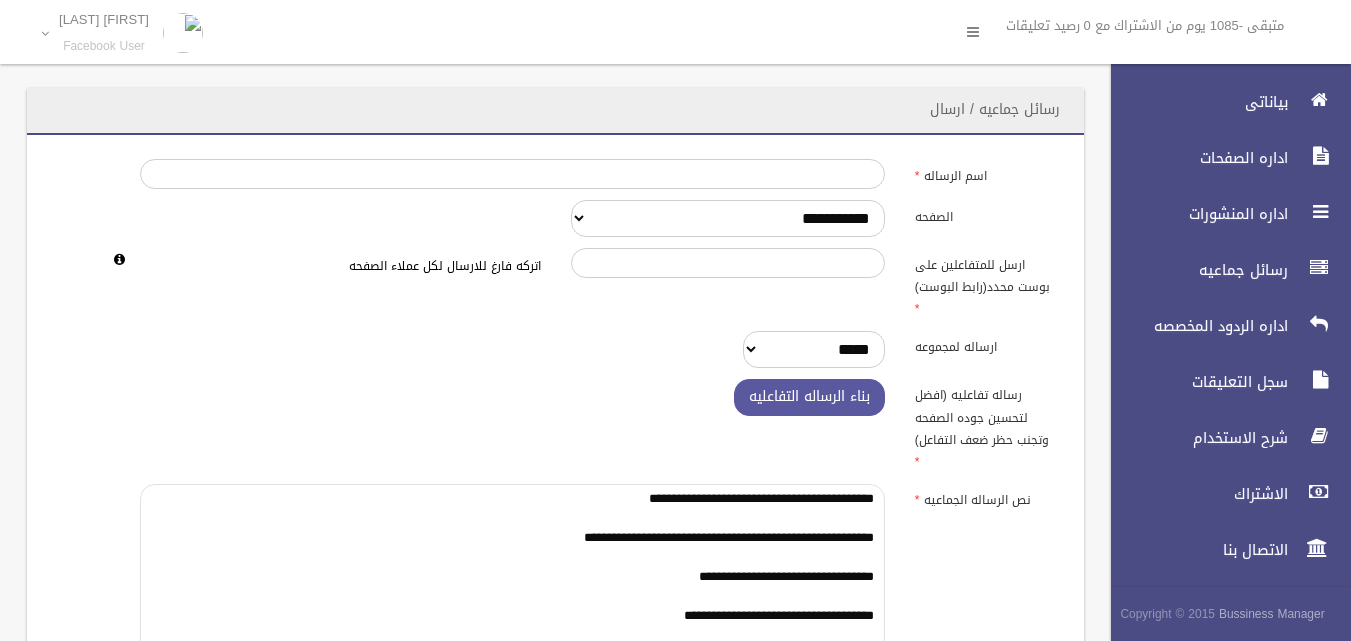 scroll, scrollTop: 4, scrollLeft: 0, axis: vertical 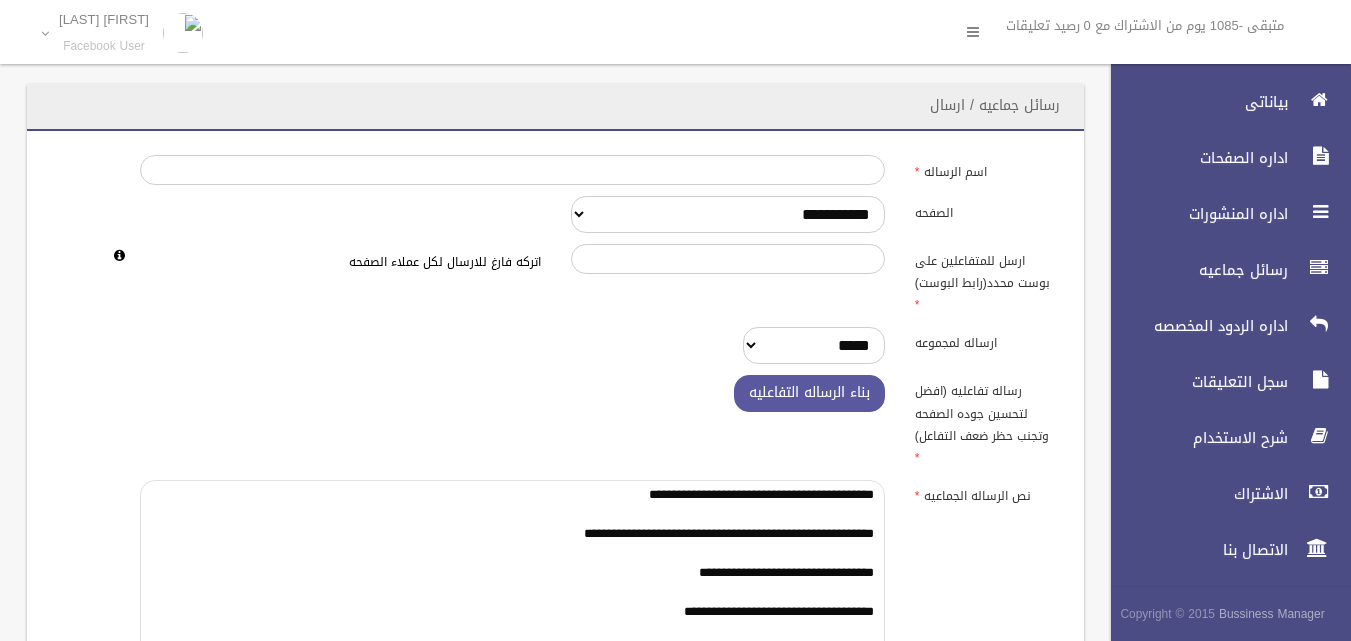 type on "**********" 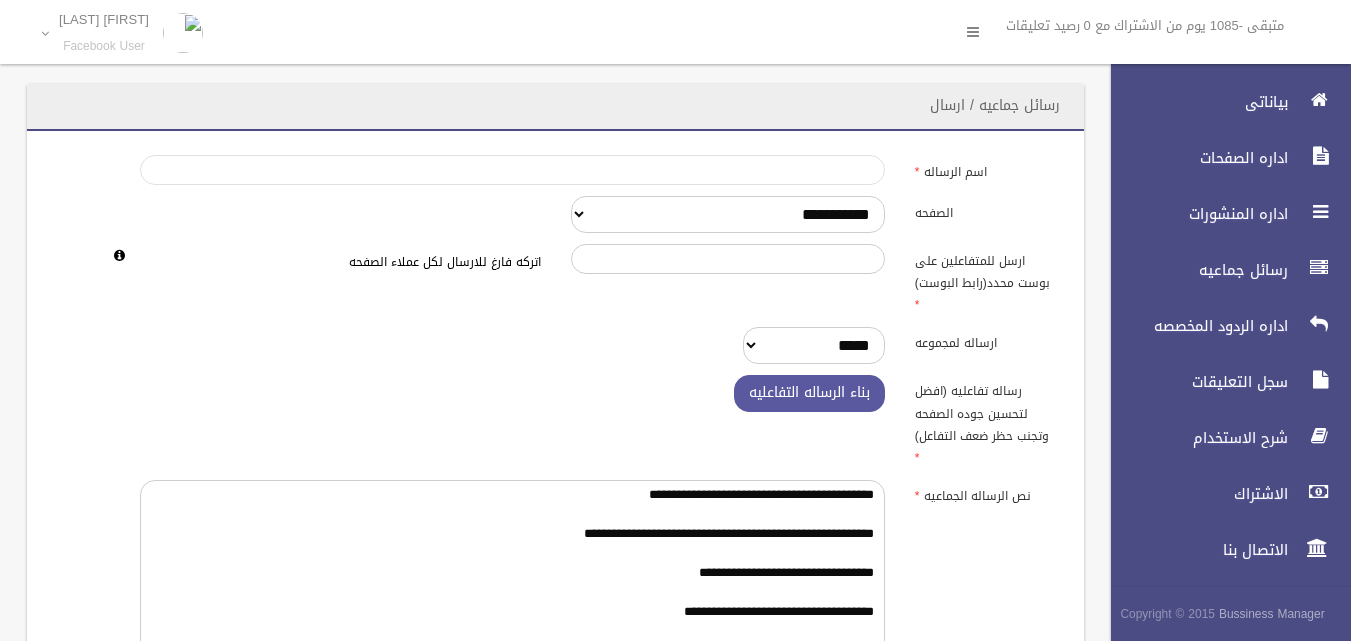 click on "اسم الرساله" at bounding box center (512, 170) 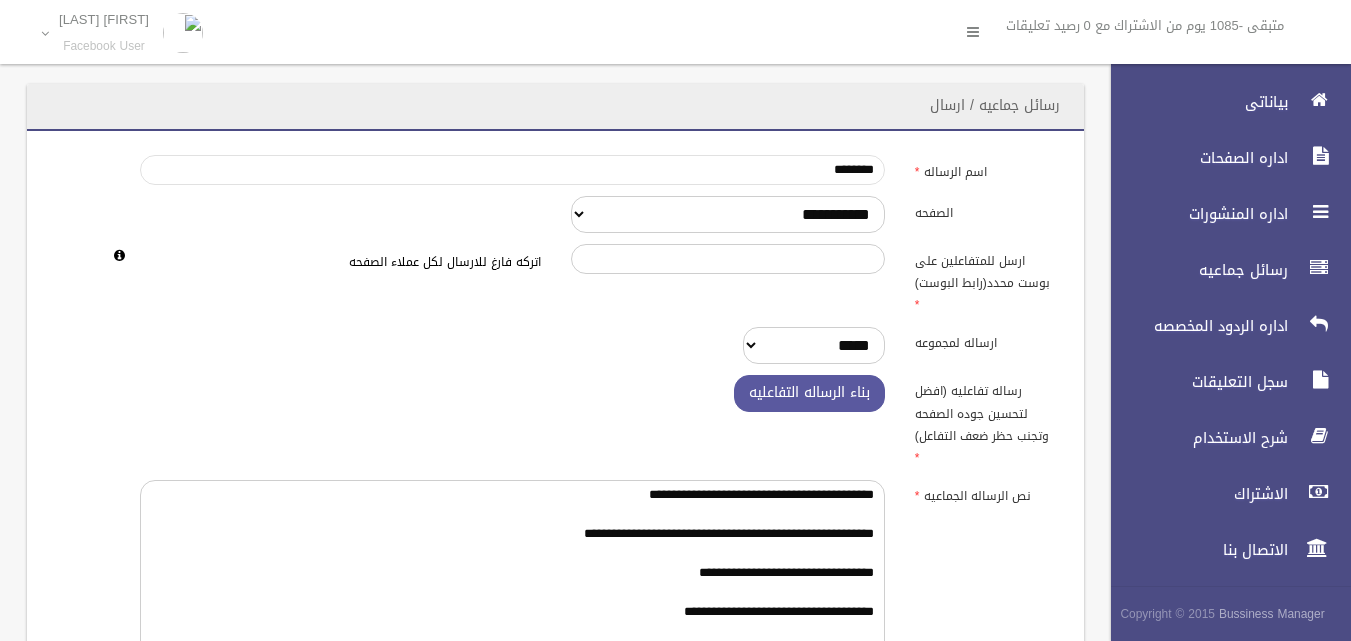 type on "********" 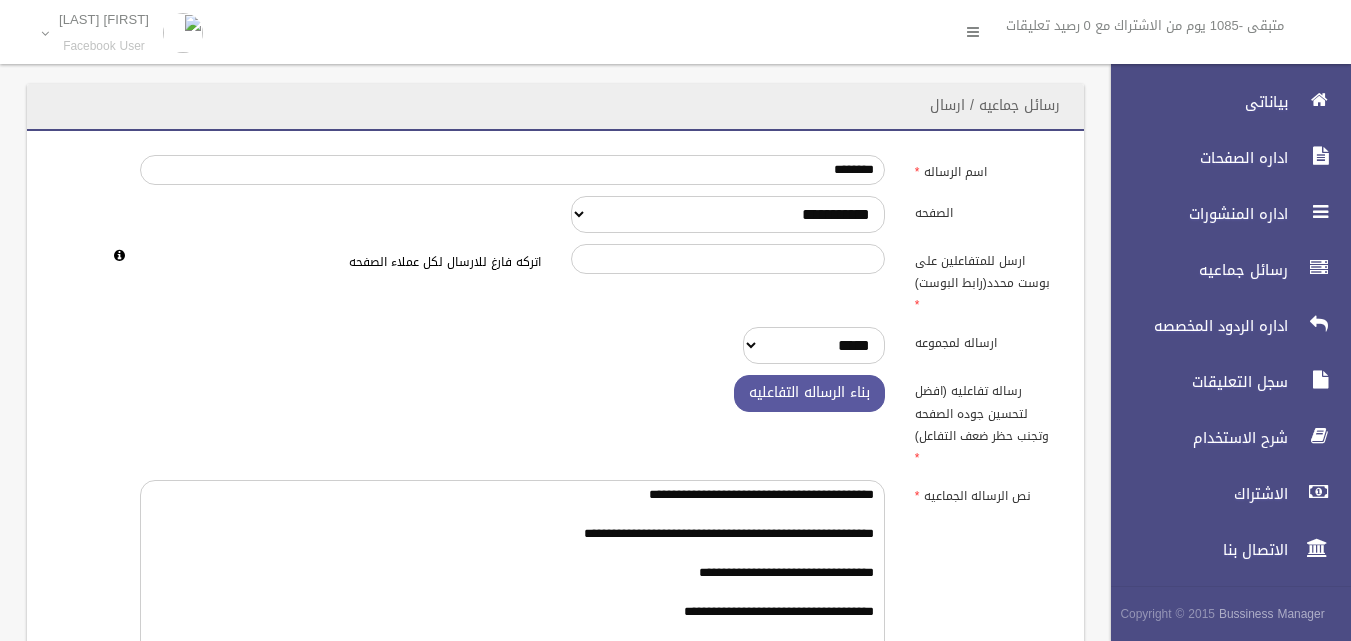 click on "**********" at bounding box center (555, 573) 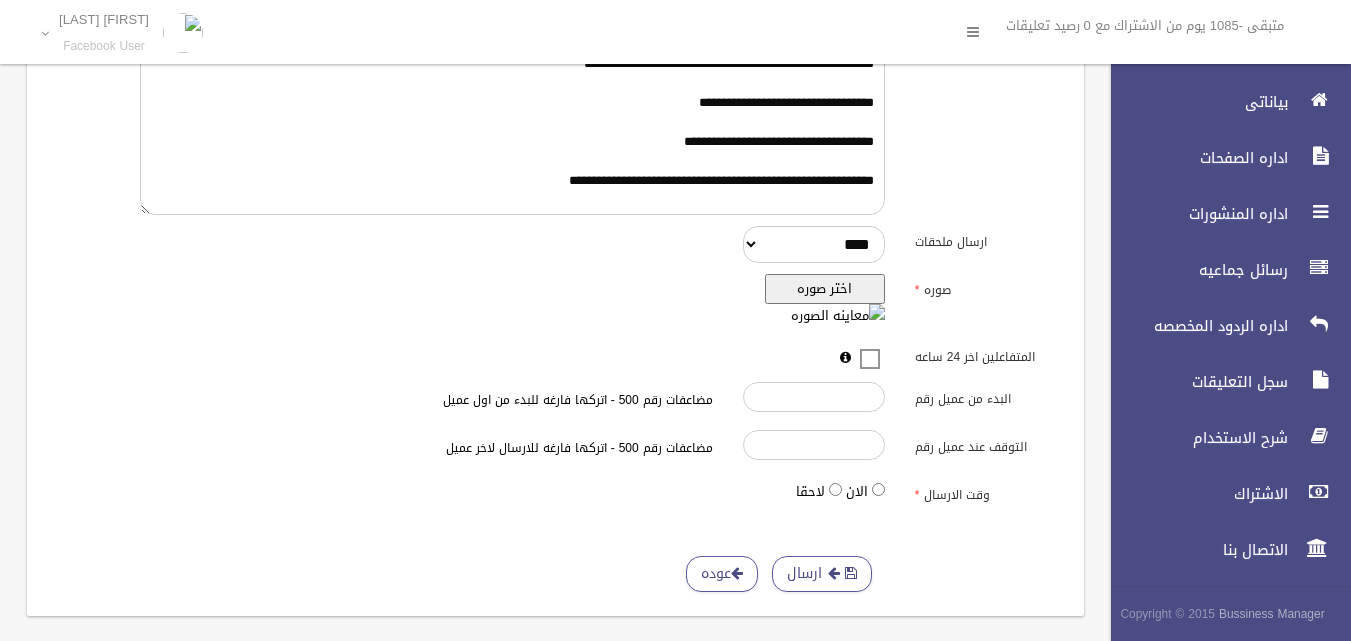 scroll, scrollTop: 475, scrollLeft: 0, axis: vertical 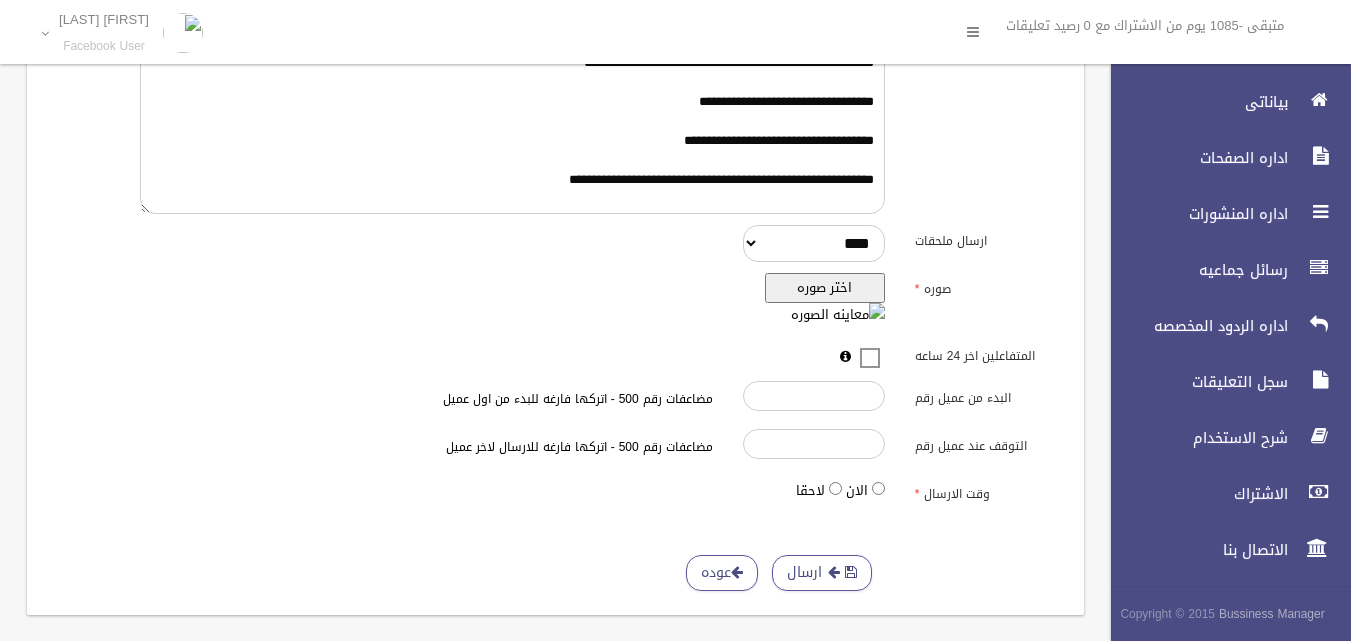 click on "اختر صوره" at bounding box center (825, 288) 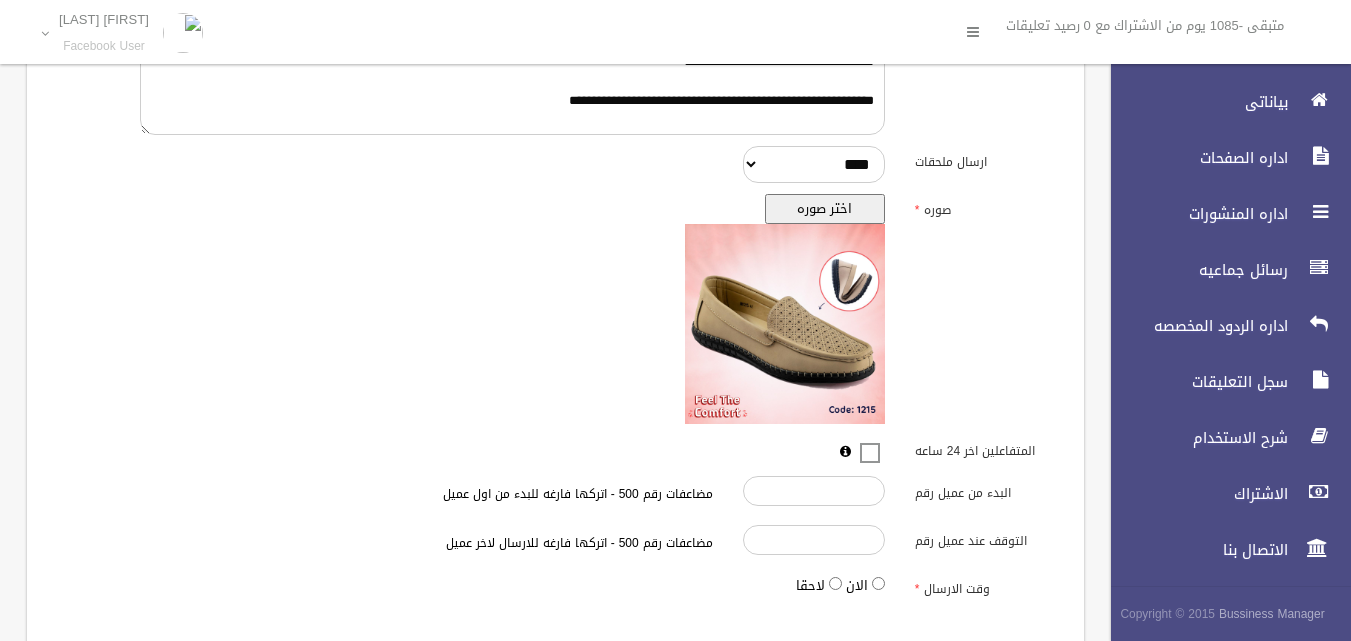 scroll, scrollTop: 650, scrollLeft: 0, axis: vertical 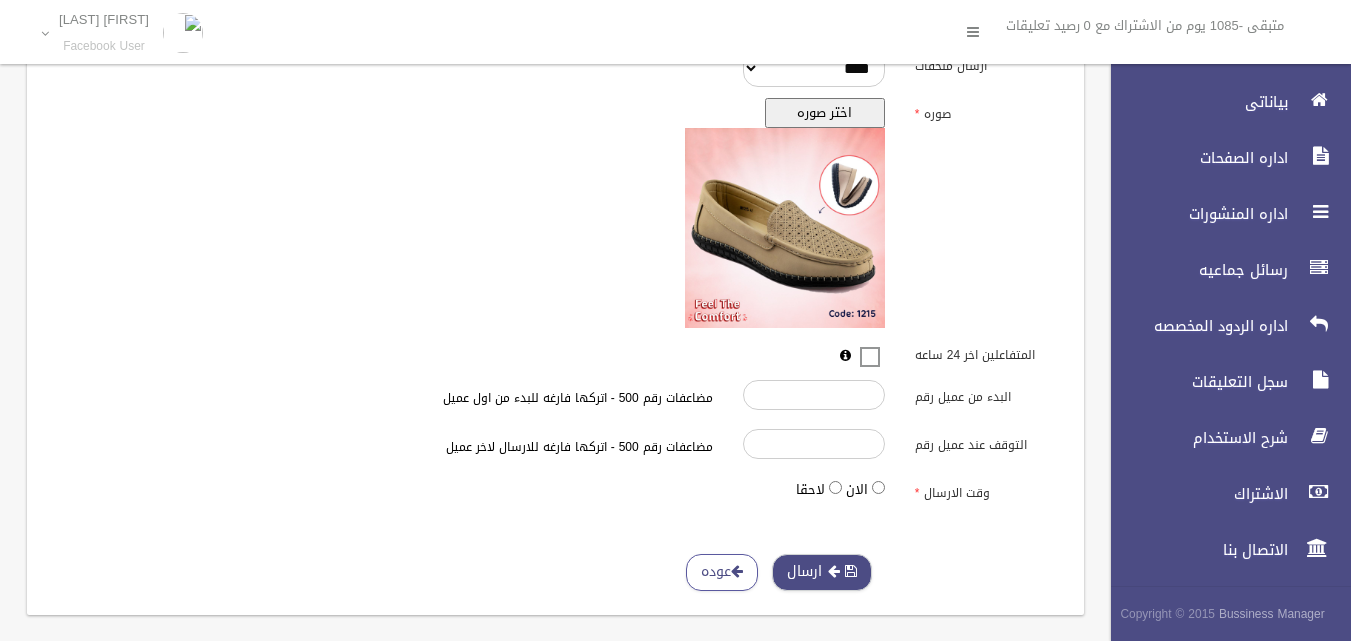 click on "ارسال" at bounding box center (822, 572) 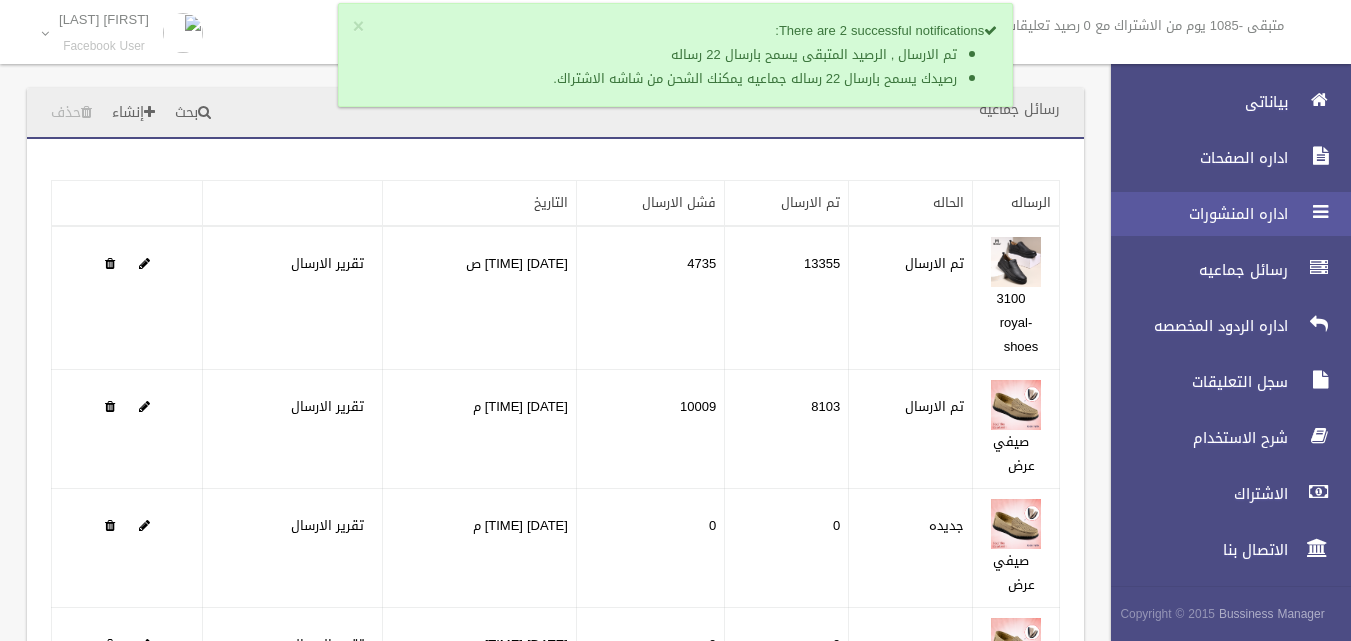 scroll, scrollTop: 182, scrollLeft: 0, axis: vertical 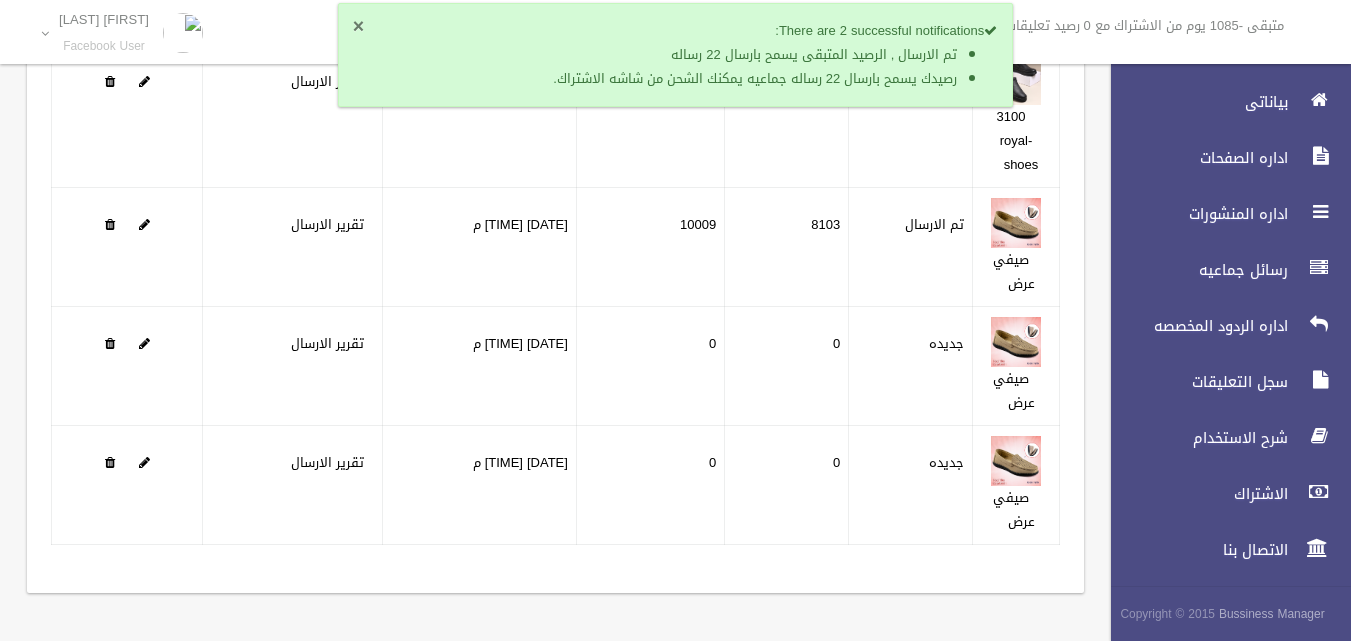 click on "×" at bounding box center [358, 27] 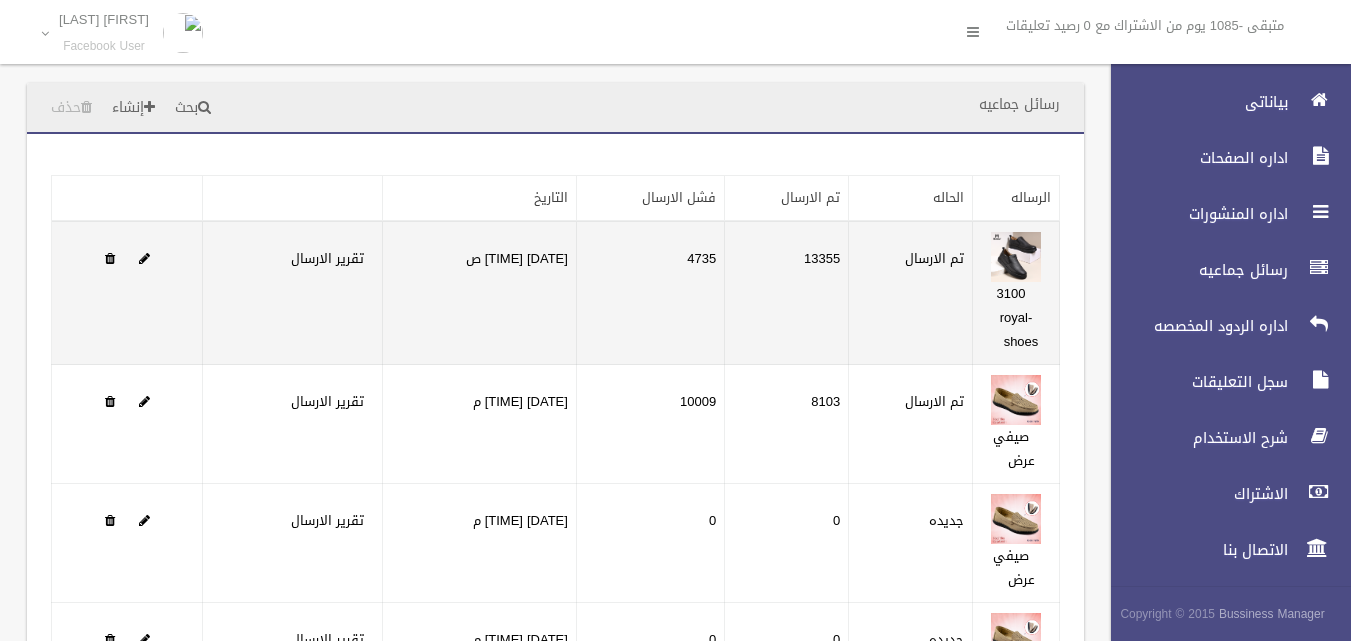 scroll, scrollTop: 0, scrollLeft: 0, axis: both 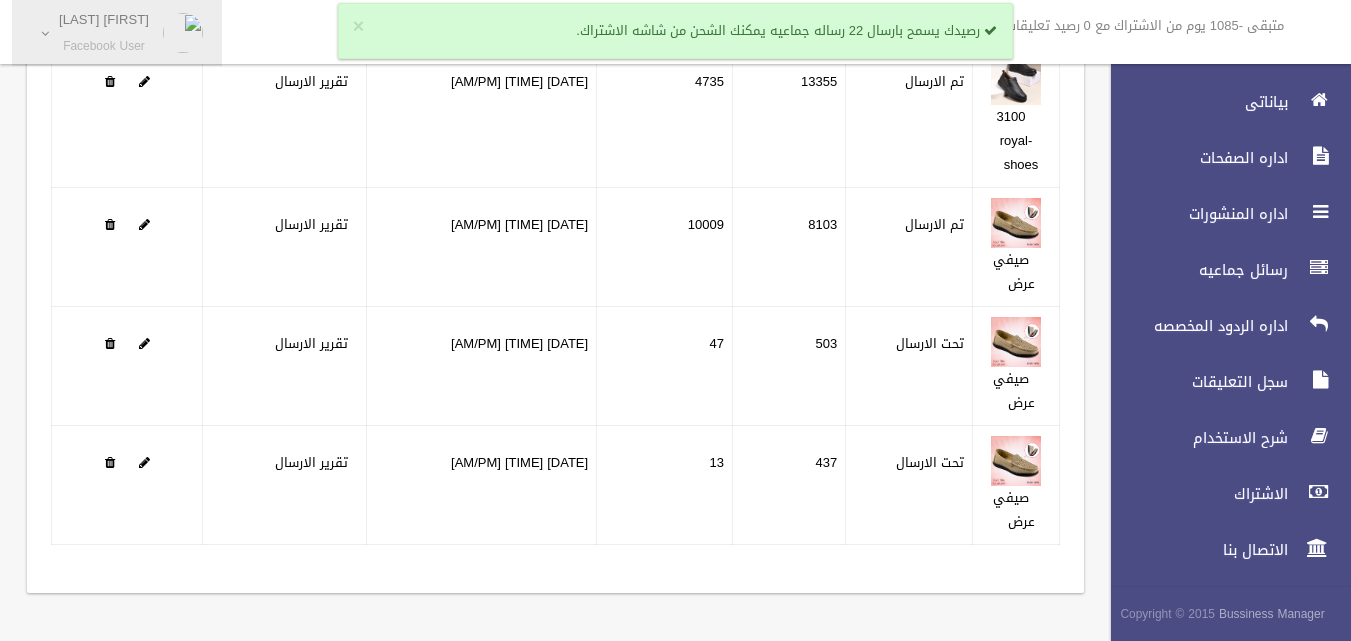 click on "Facebook User" at bounding box center (104, 46) 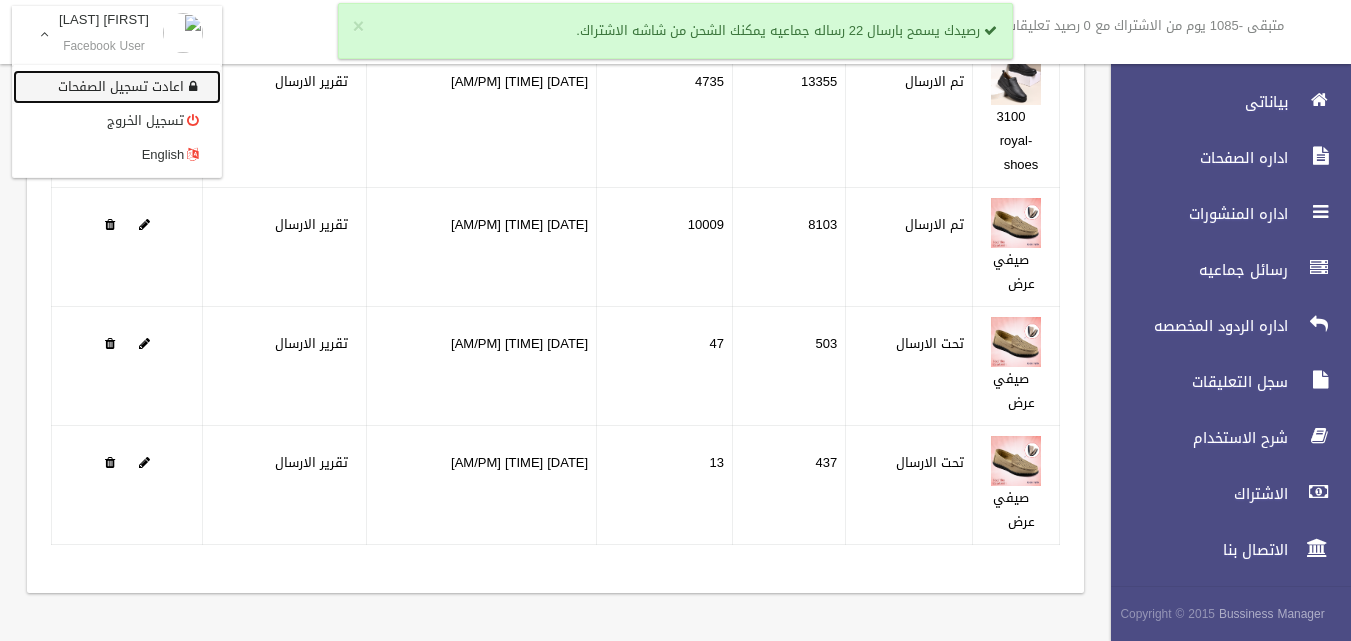 click on "اعادت تسجيل الصفحات" at bounding box center [117, 87] 